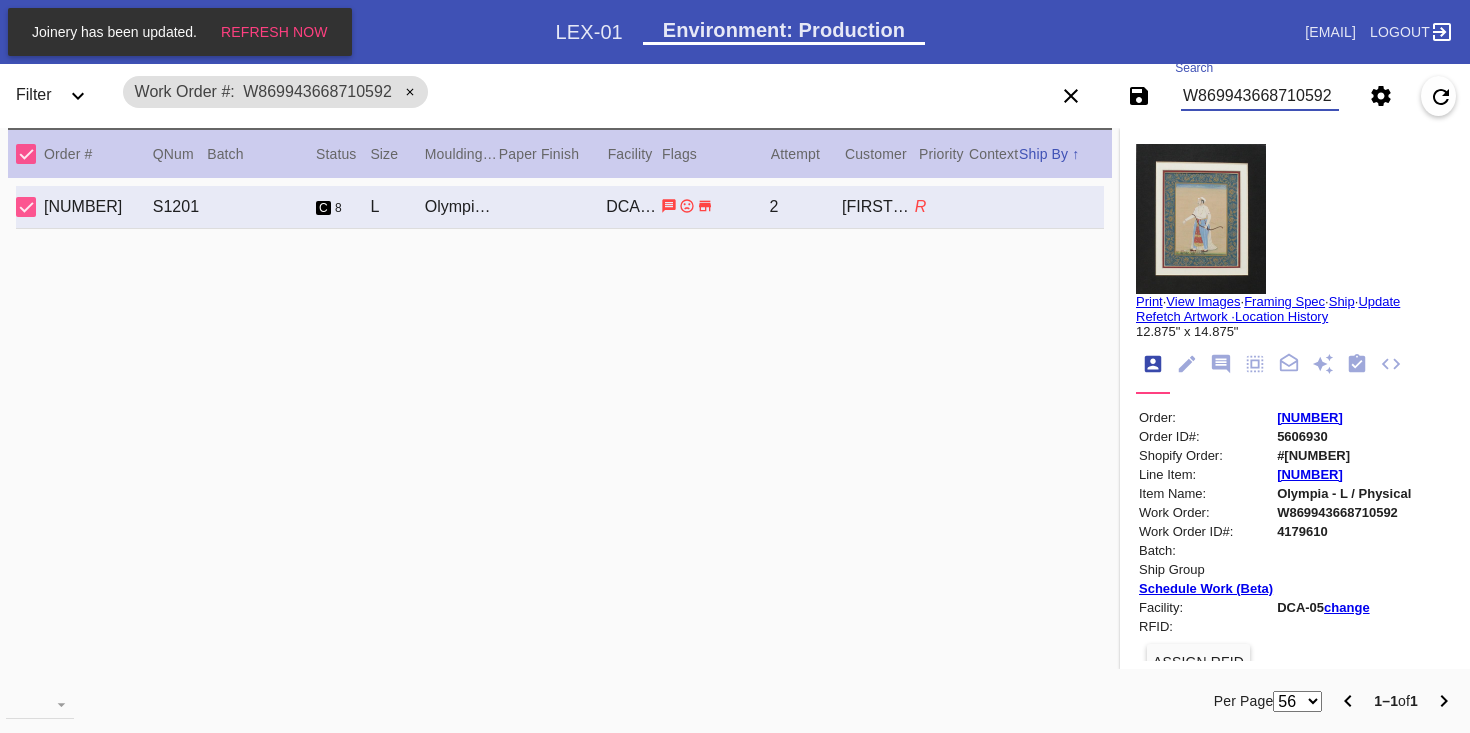 scroll, scrollTop: 0, scrollLeft: 0, axis: both 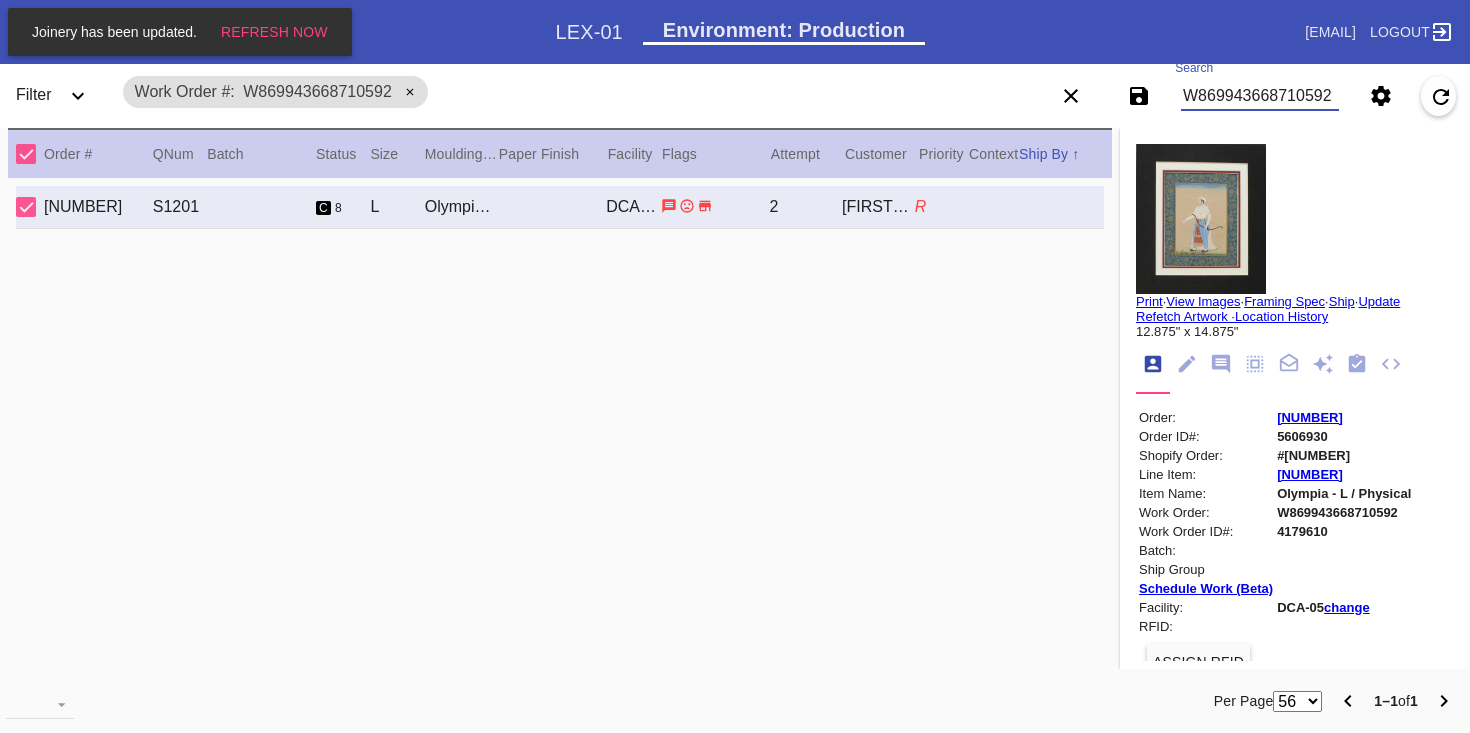 click on "W869943668710592" at bounding box center (1260, 96) 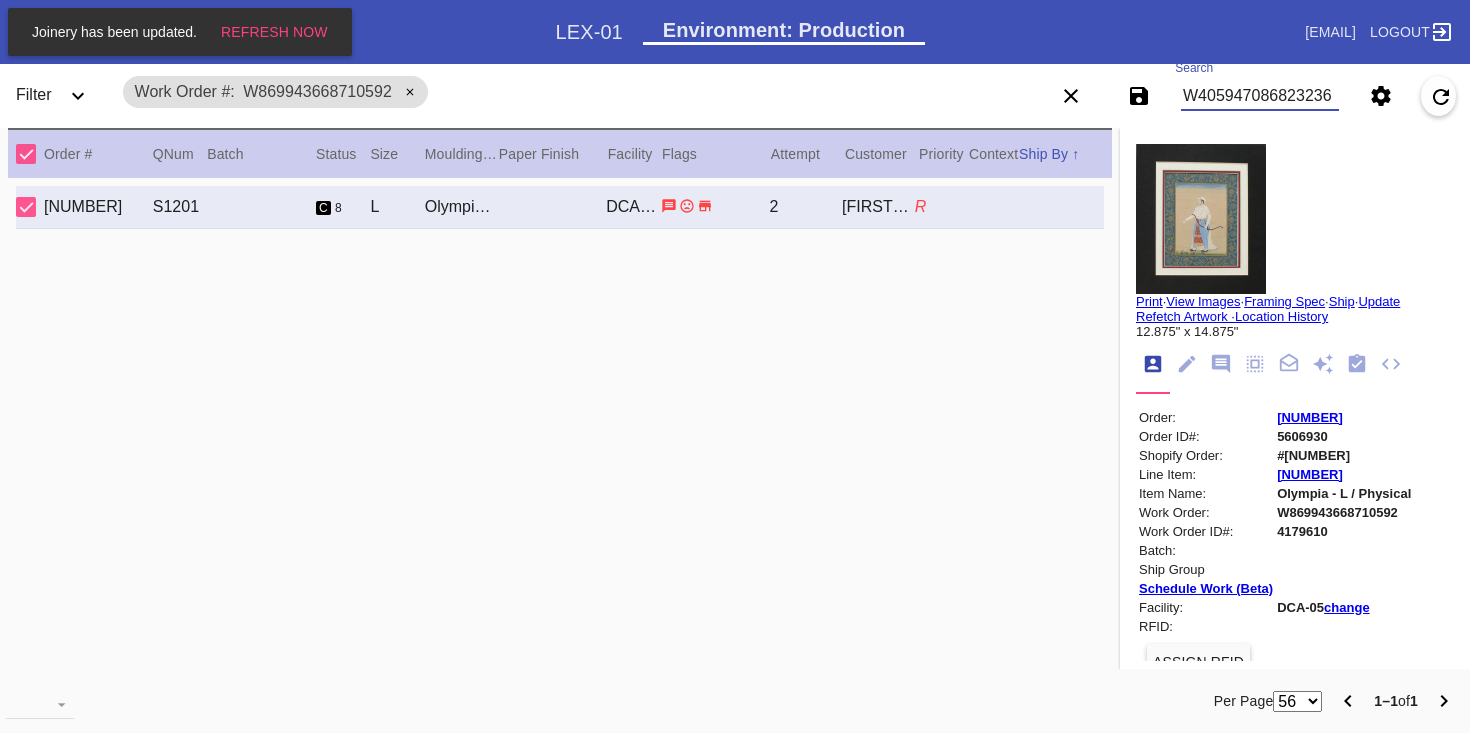 type on "W405947086823236" 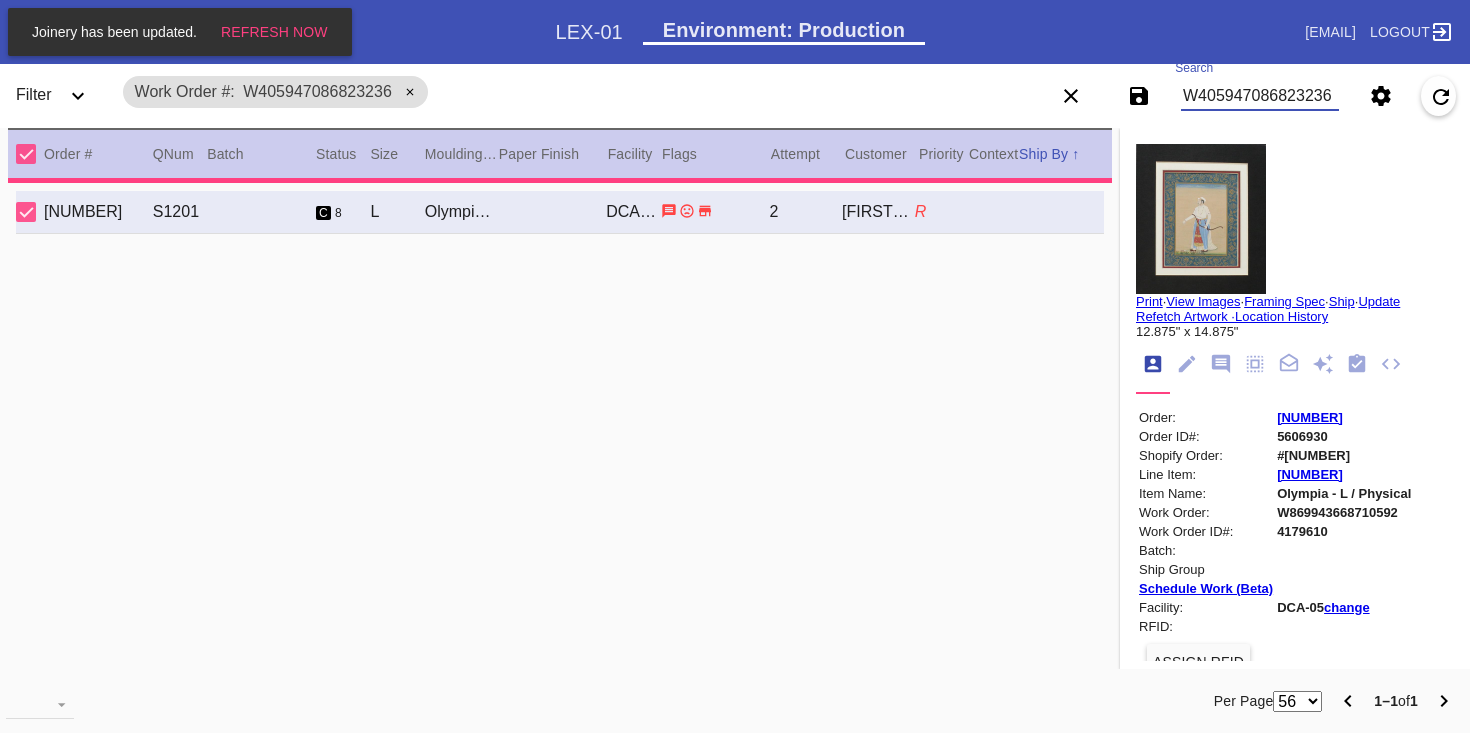 type on "1.5" 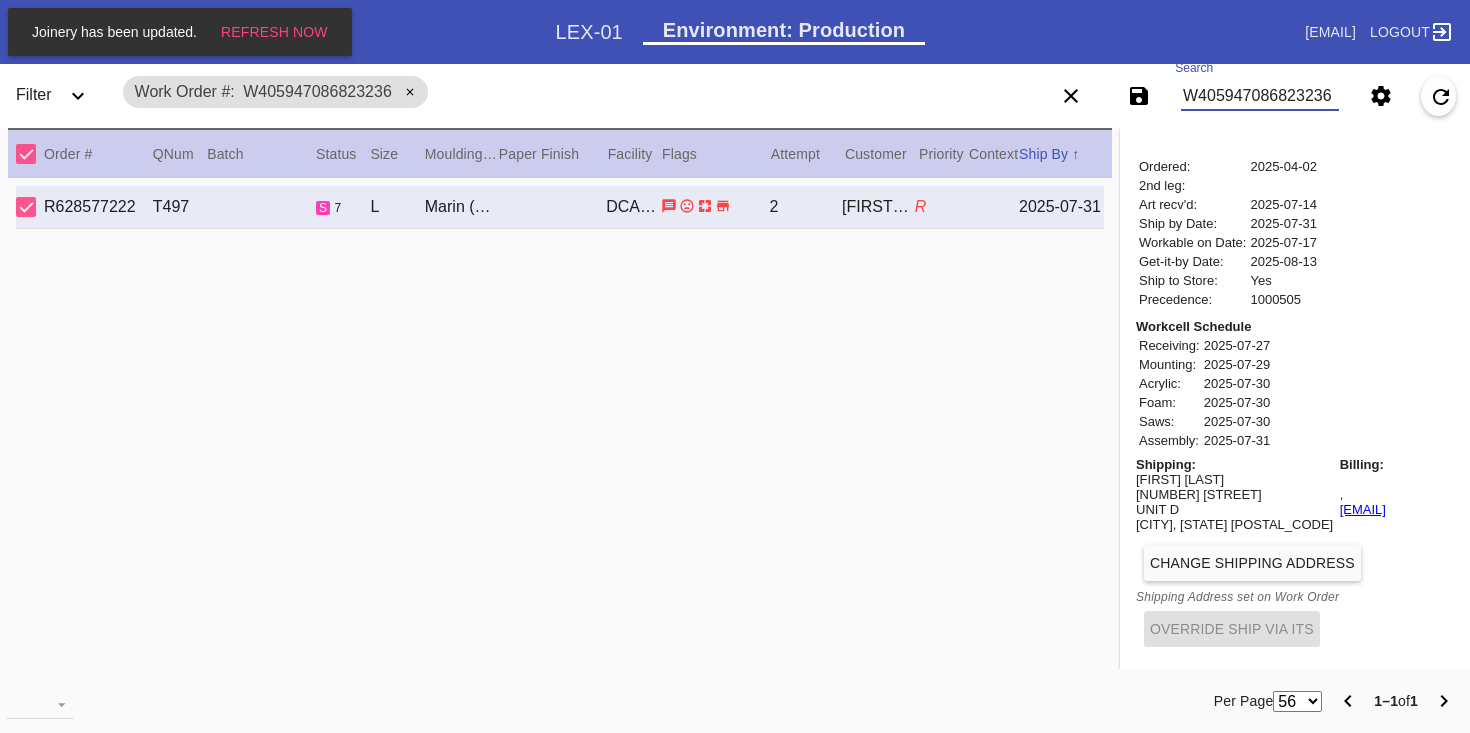 scroll, scrollTop: 1052, scrollLeft: 0, axis: vertical 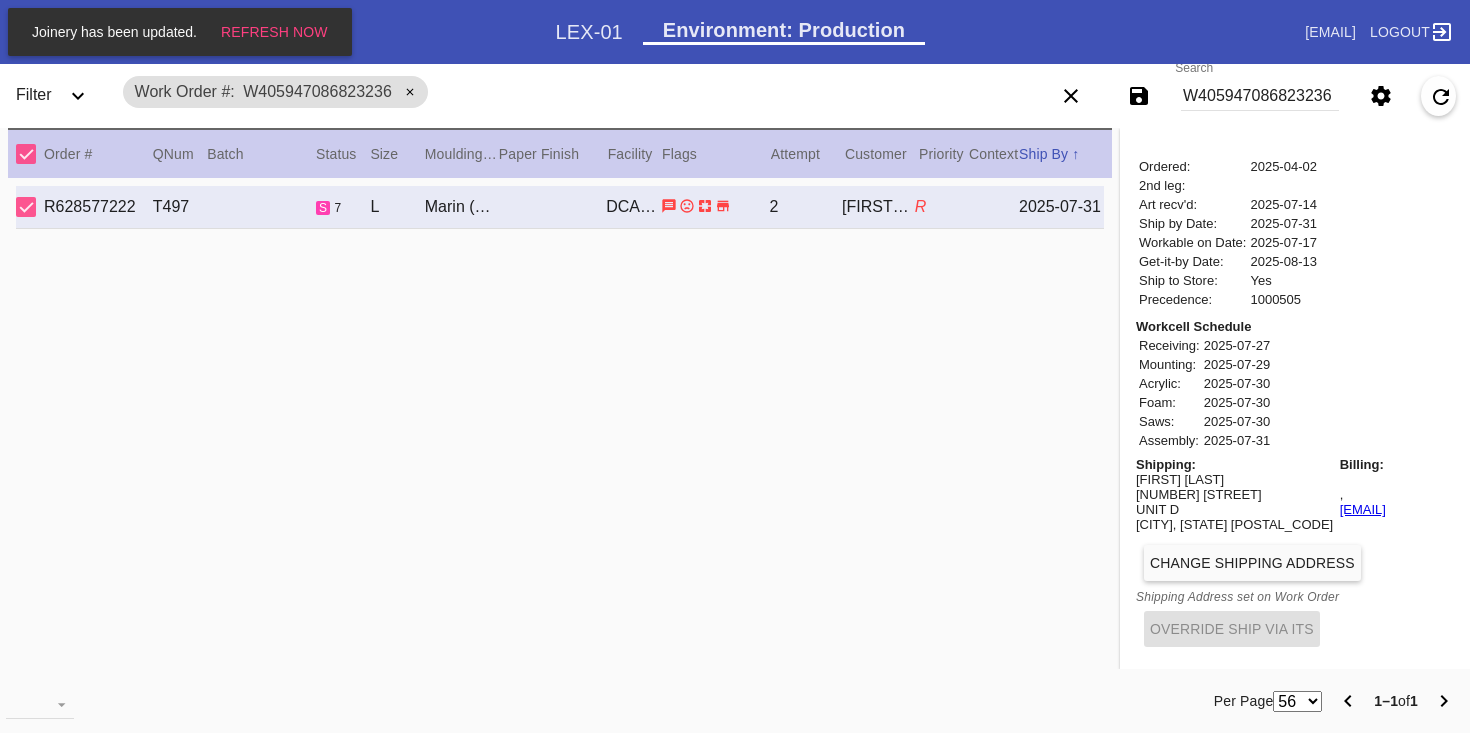 drag, startPoint x: 1442, startPoint y: 519, endPoint x: 1276, endPoint y: 513, distance: 166.1084 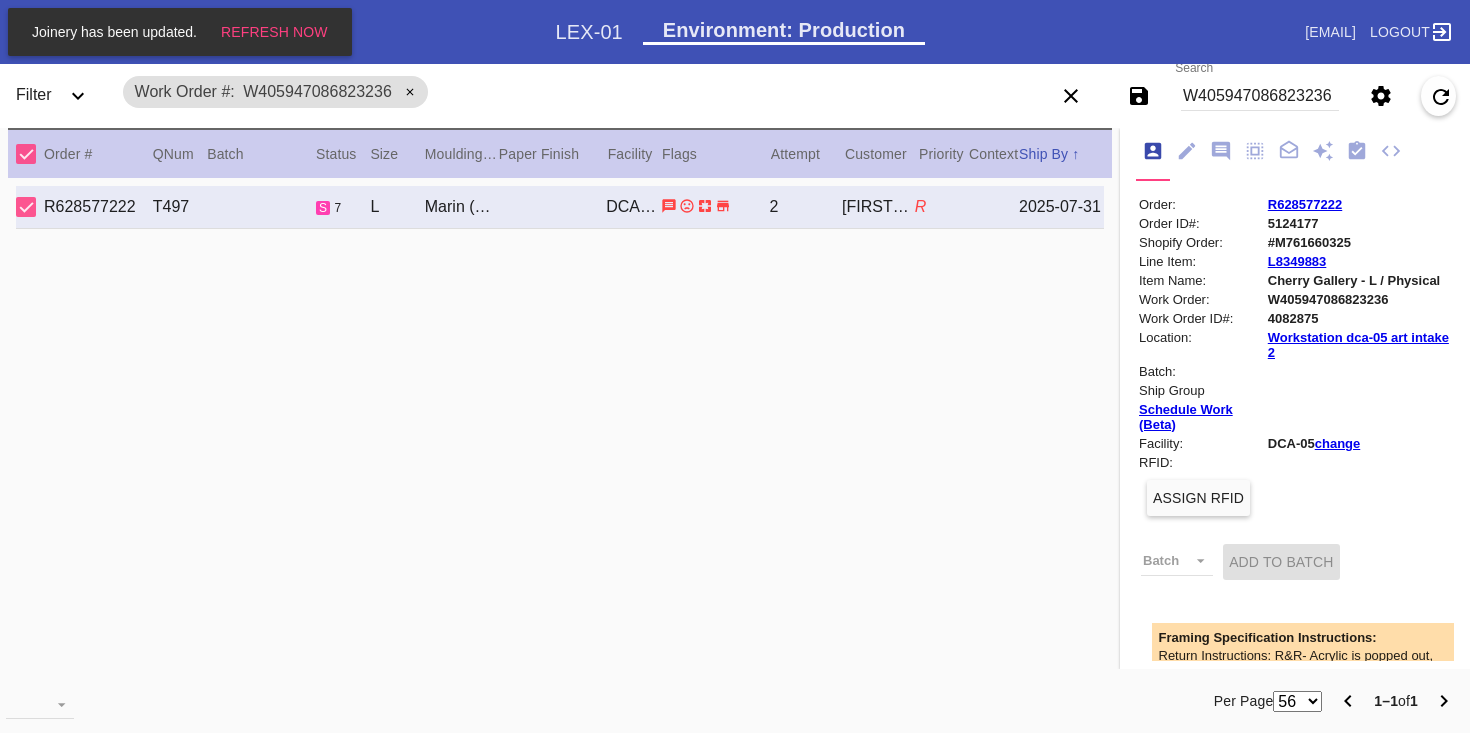 scroll, scrollTop: 0, scrollLeft: 0, axis: both 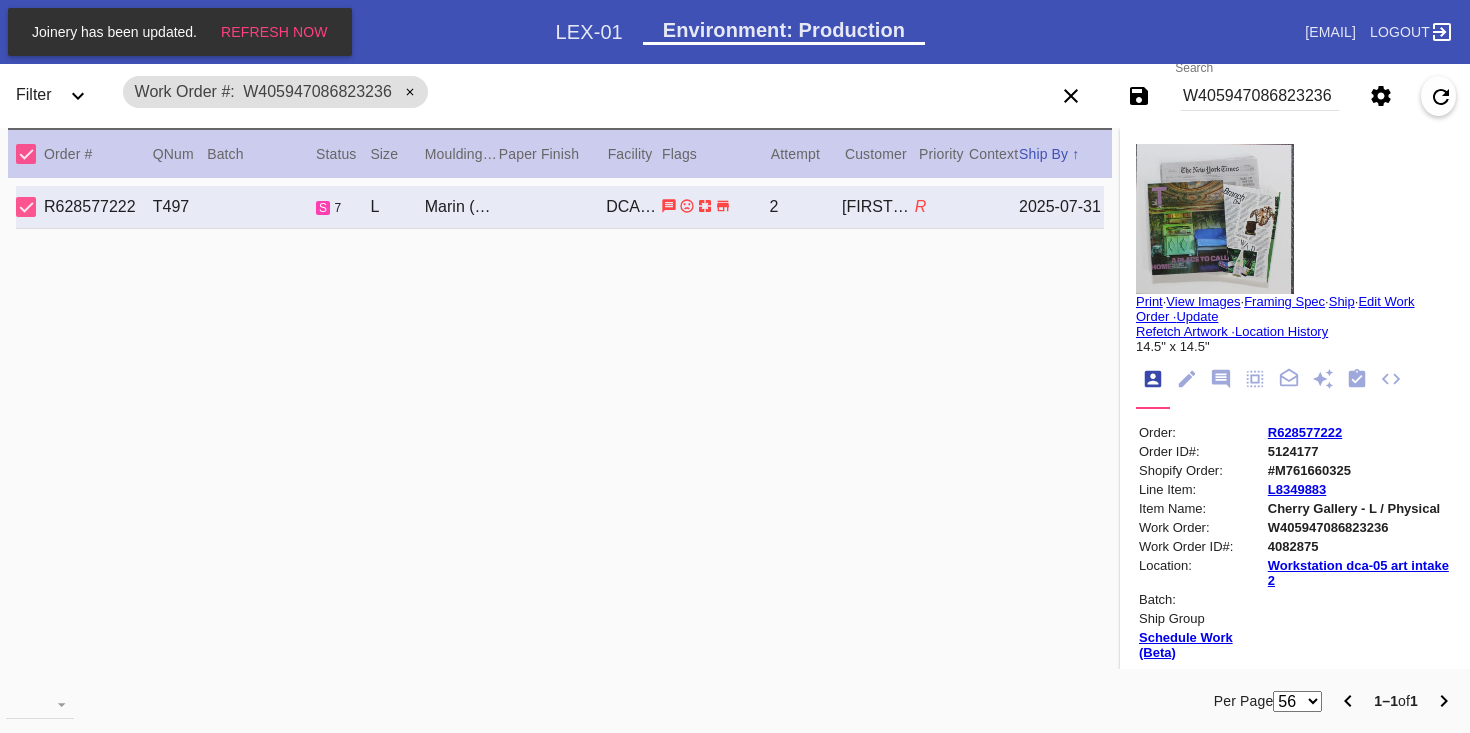 click on "R628577222" at bounding box center [1305, 432] 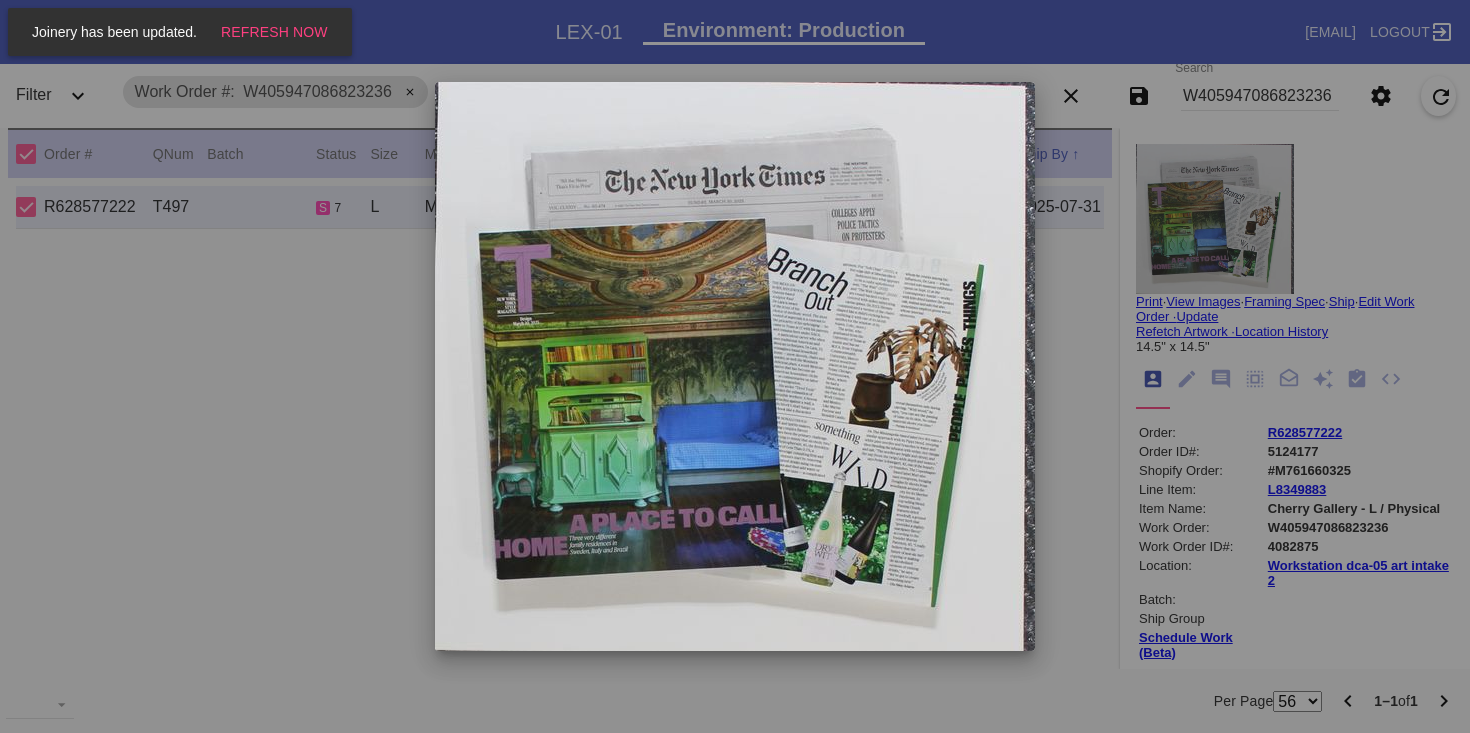 click at bounding box center (735, 366) 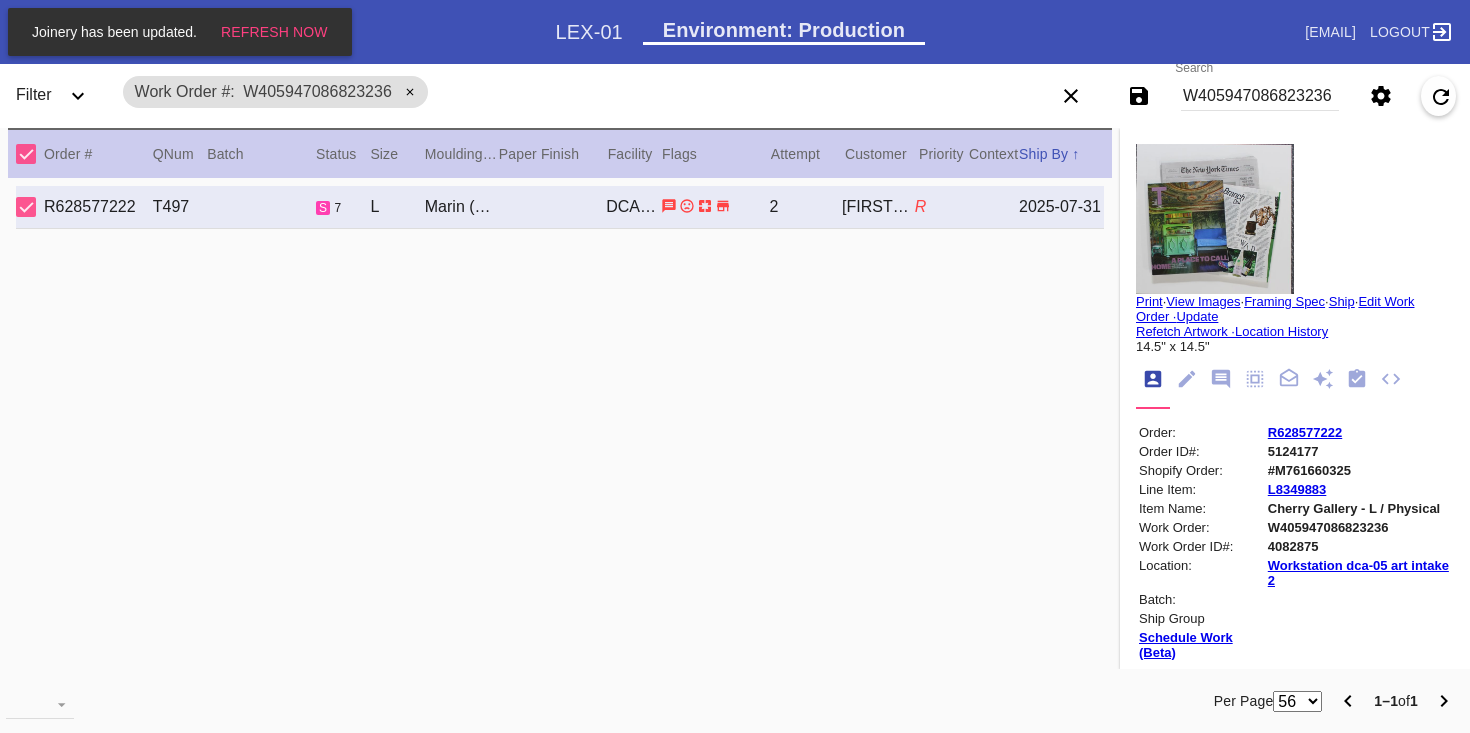 click at bounding box center (1215, 219) 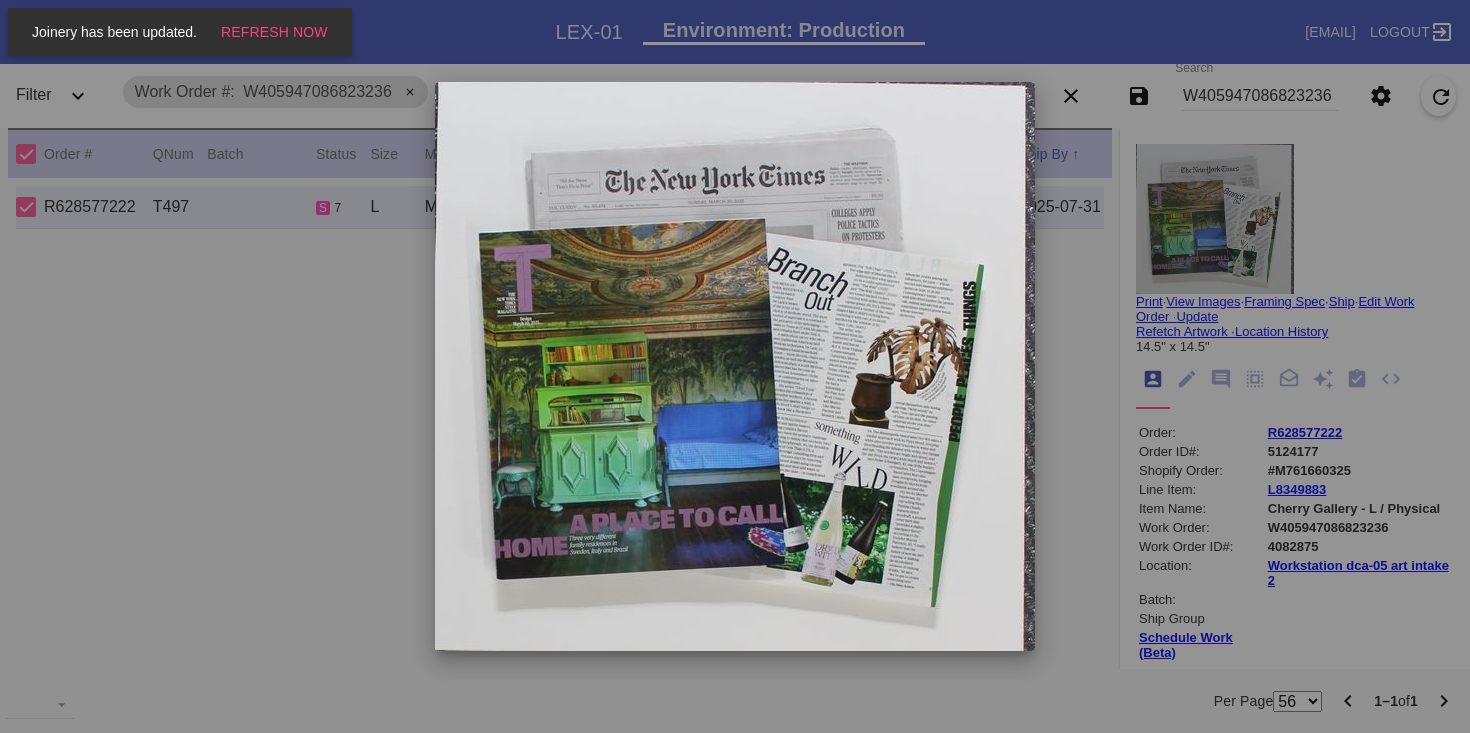 click at bounding box center [735, 366] 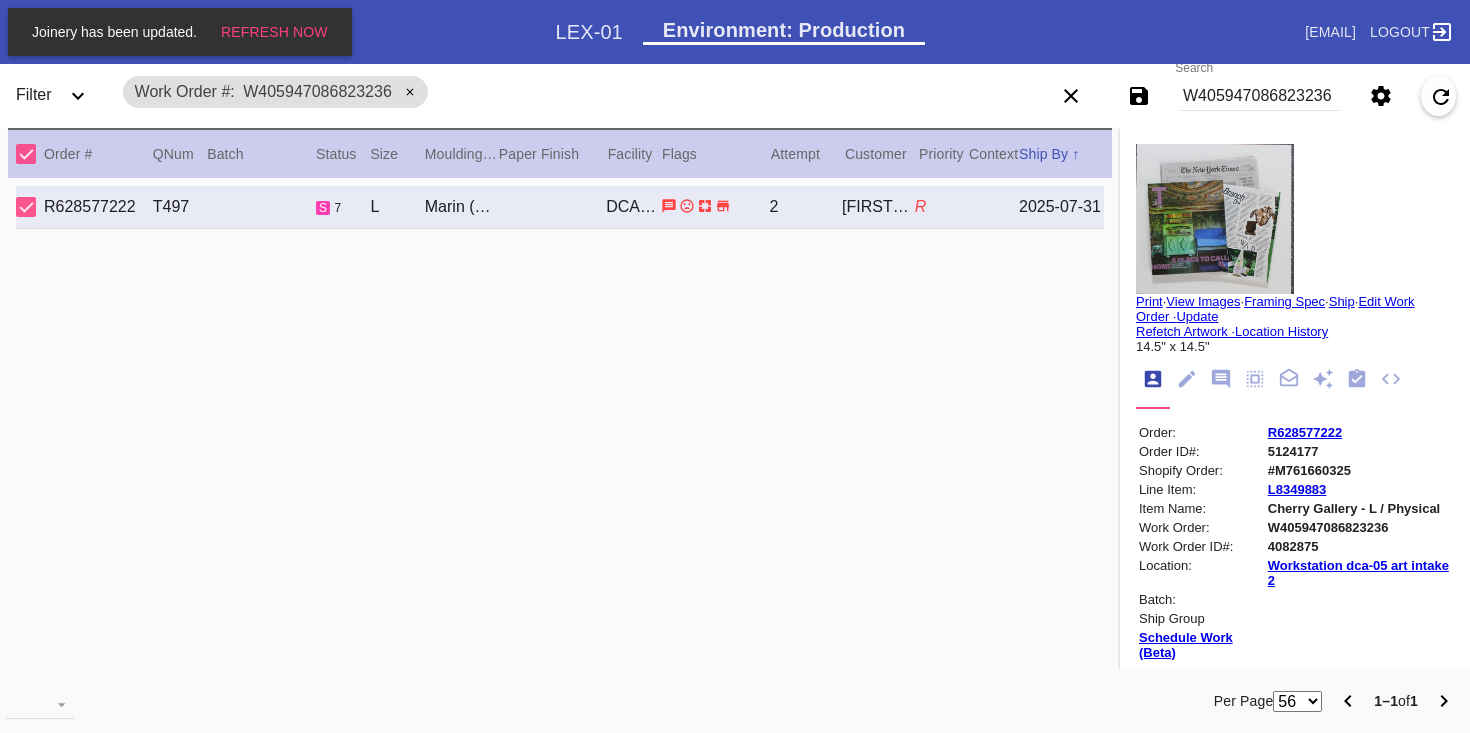 click on "W405947086823236" at bounding box center [1260, 96] 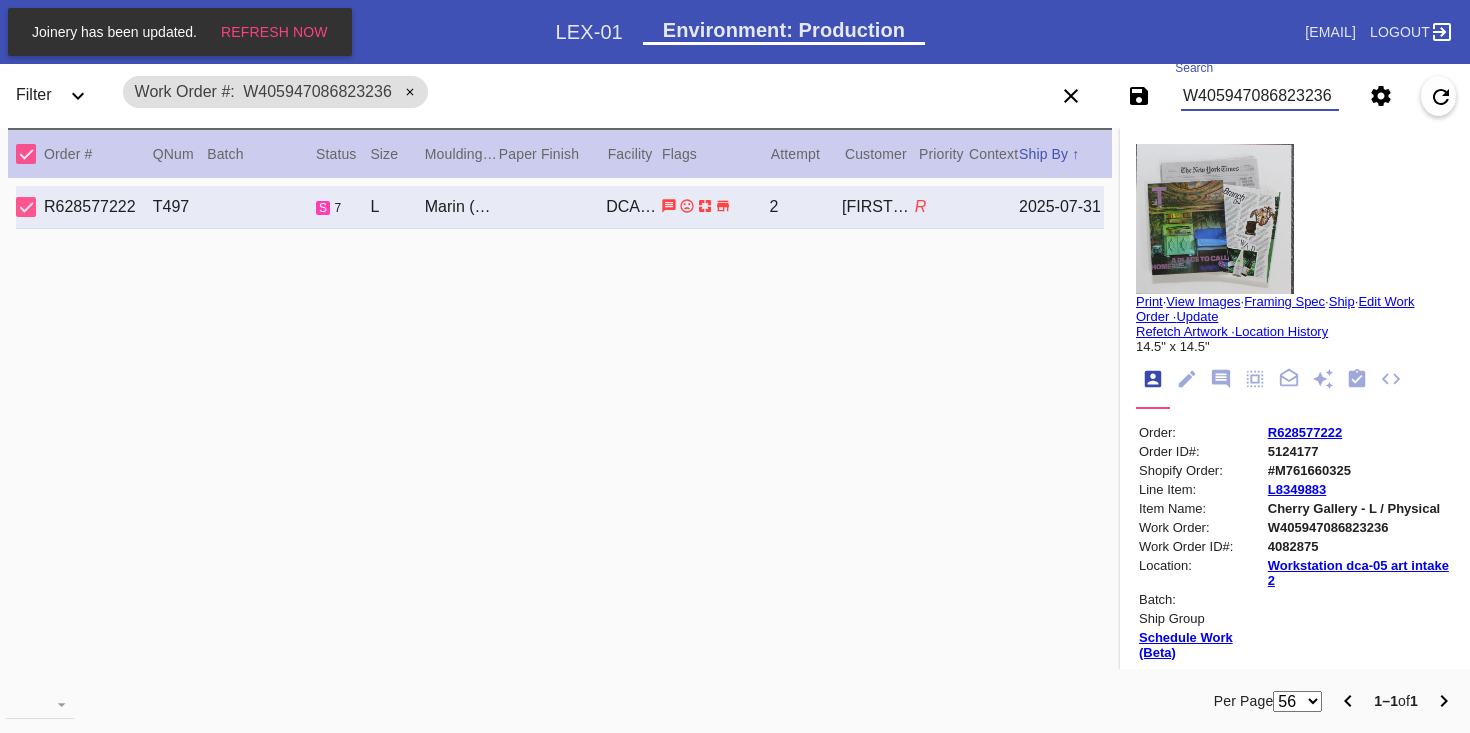 click on "W405947086823236" at bounding box center [1260, 96] 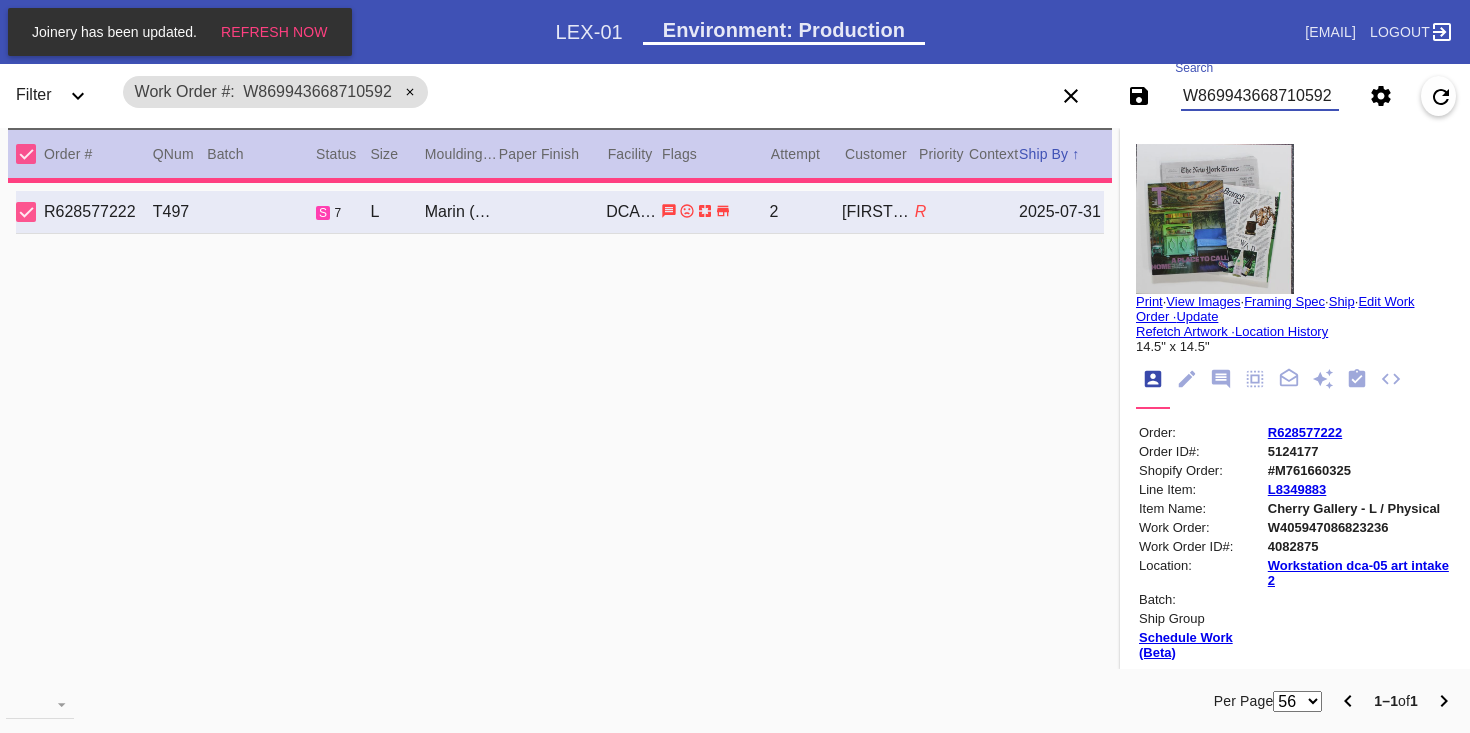 type on "0.0" 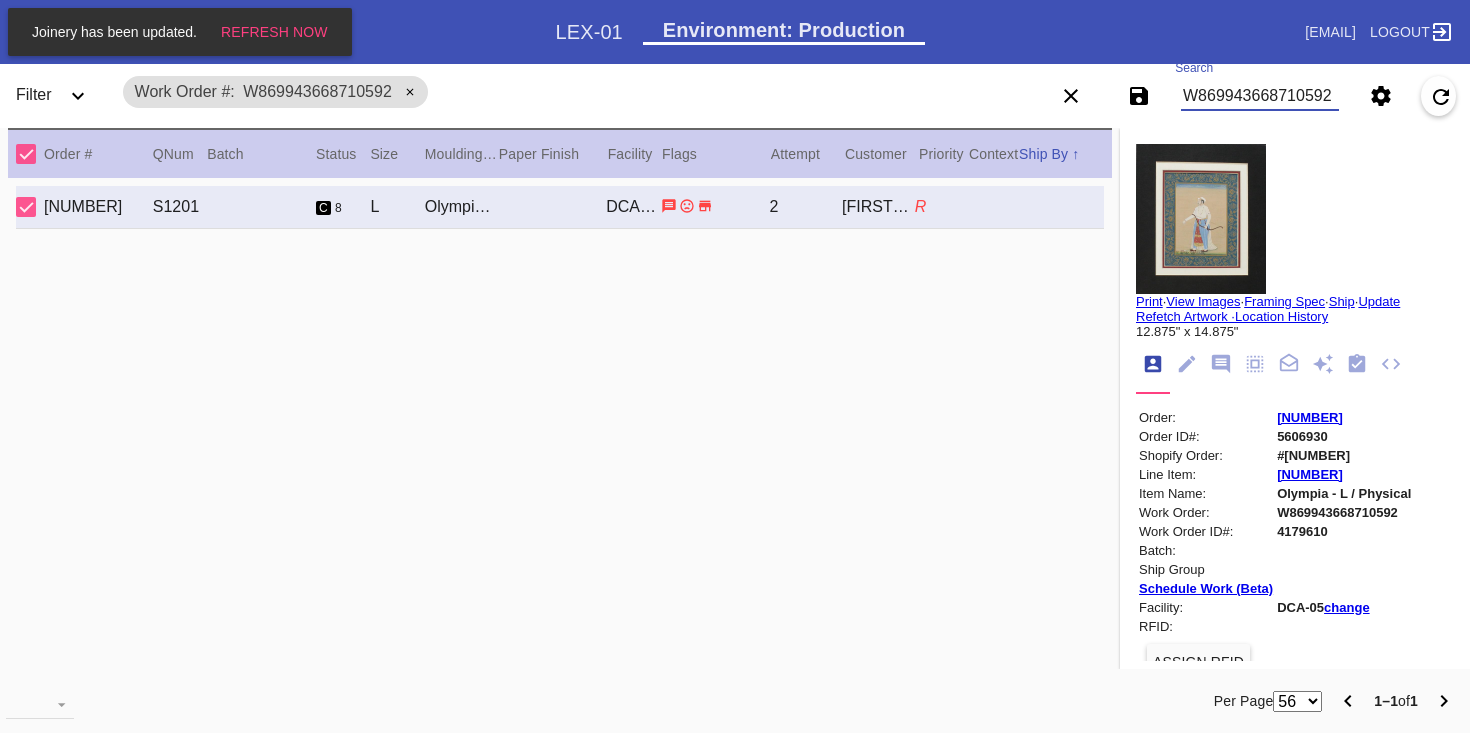 click on "W869943668710592" at bounding box center (1260, 96) 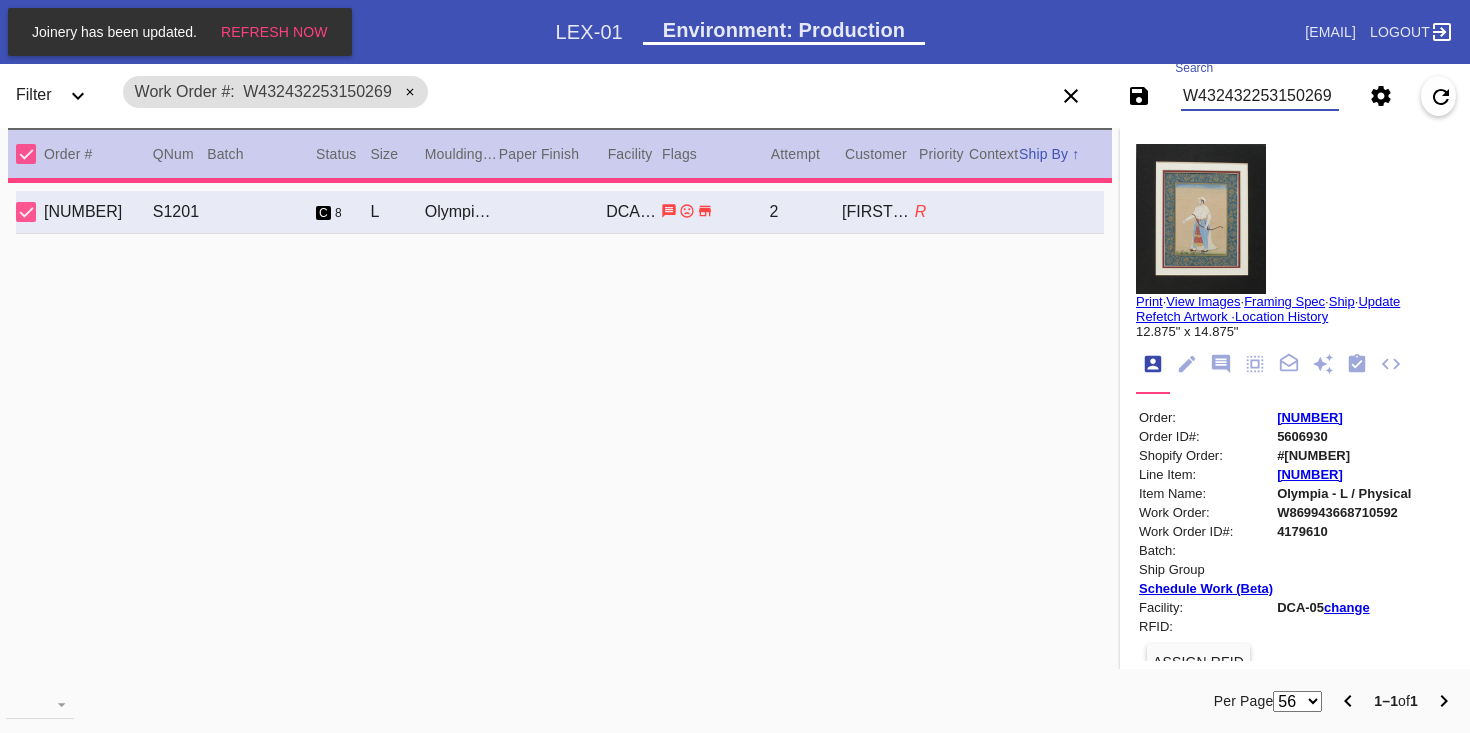 type on "11.0" 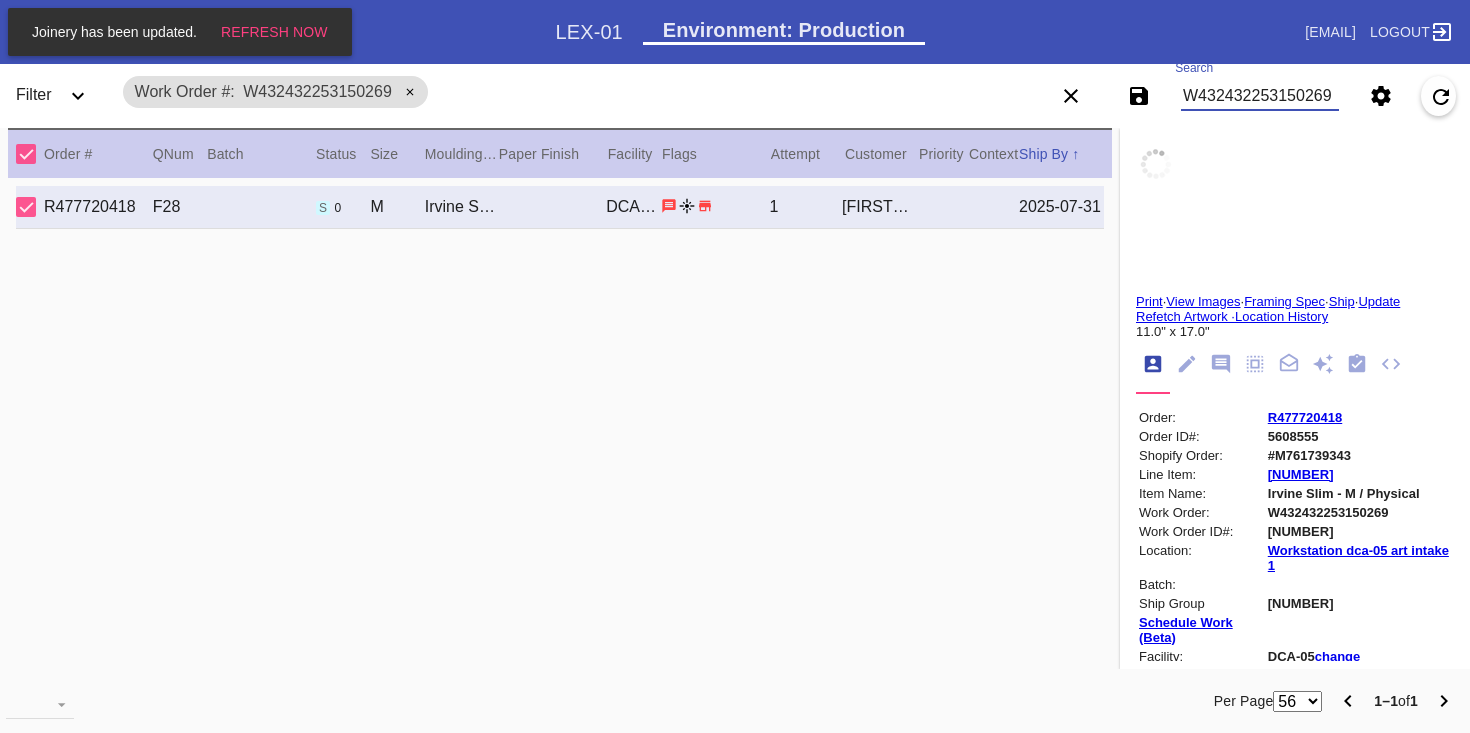 type on "[LAST_NAME], walk off winner!" 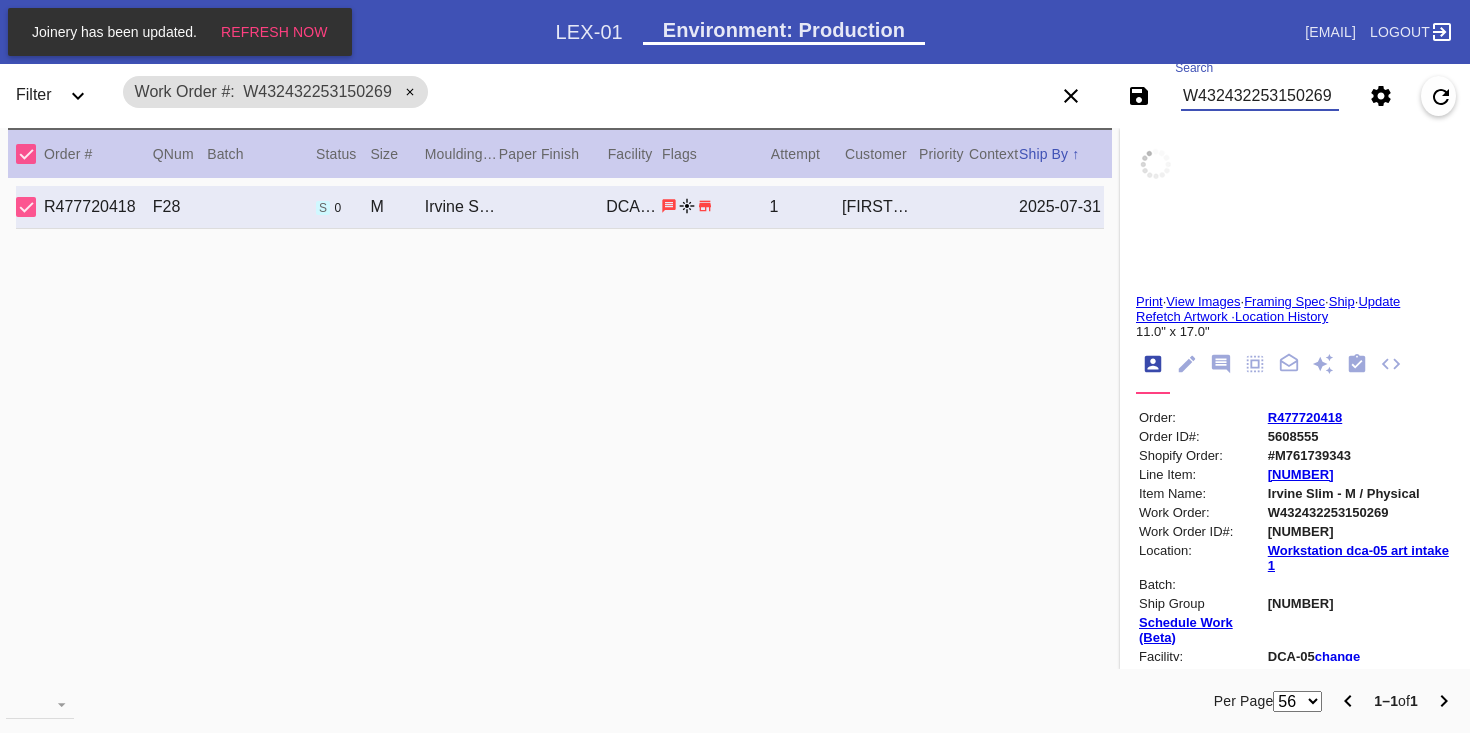 type on "[TEAM] [SCORE] - [TEAM] [SCORE]" 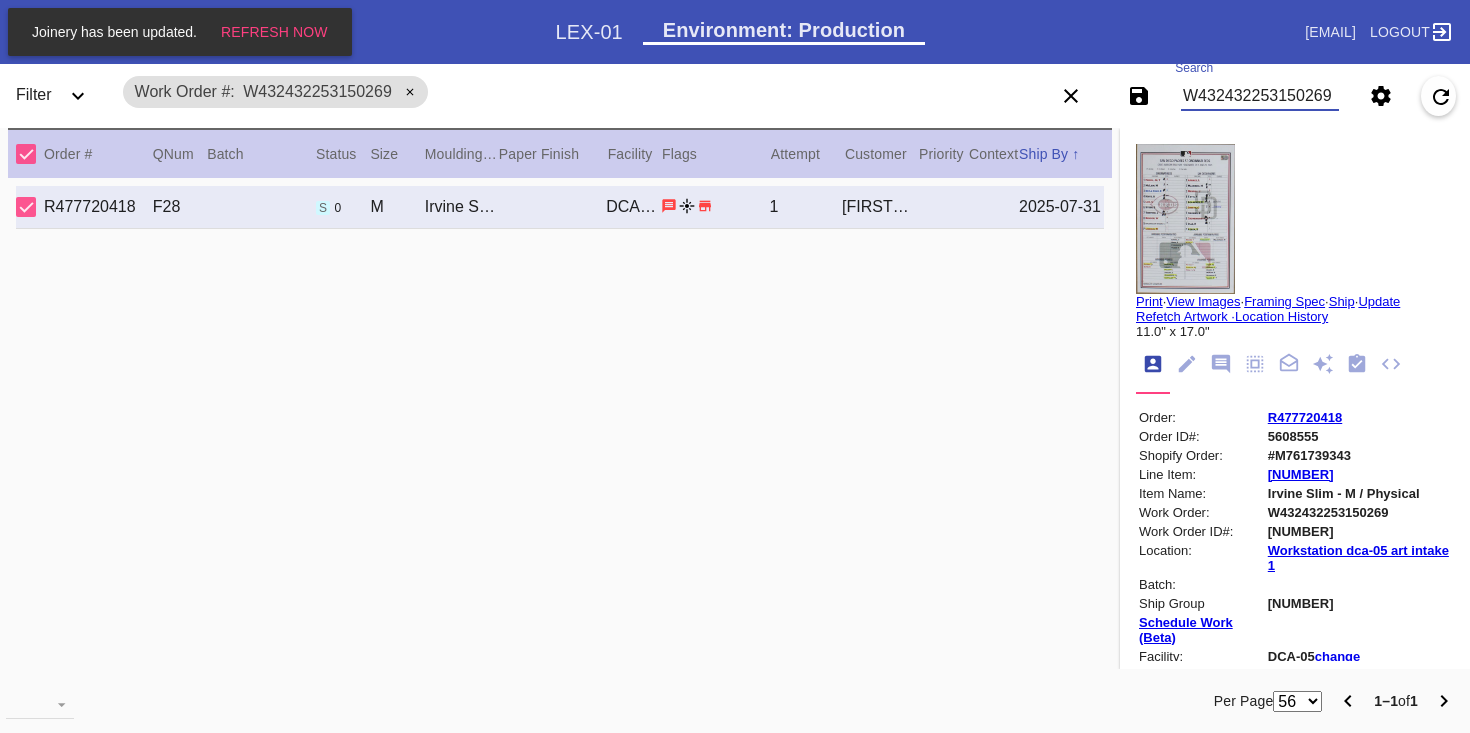 type on "W432432253150269" 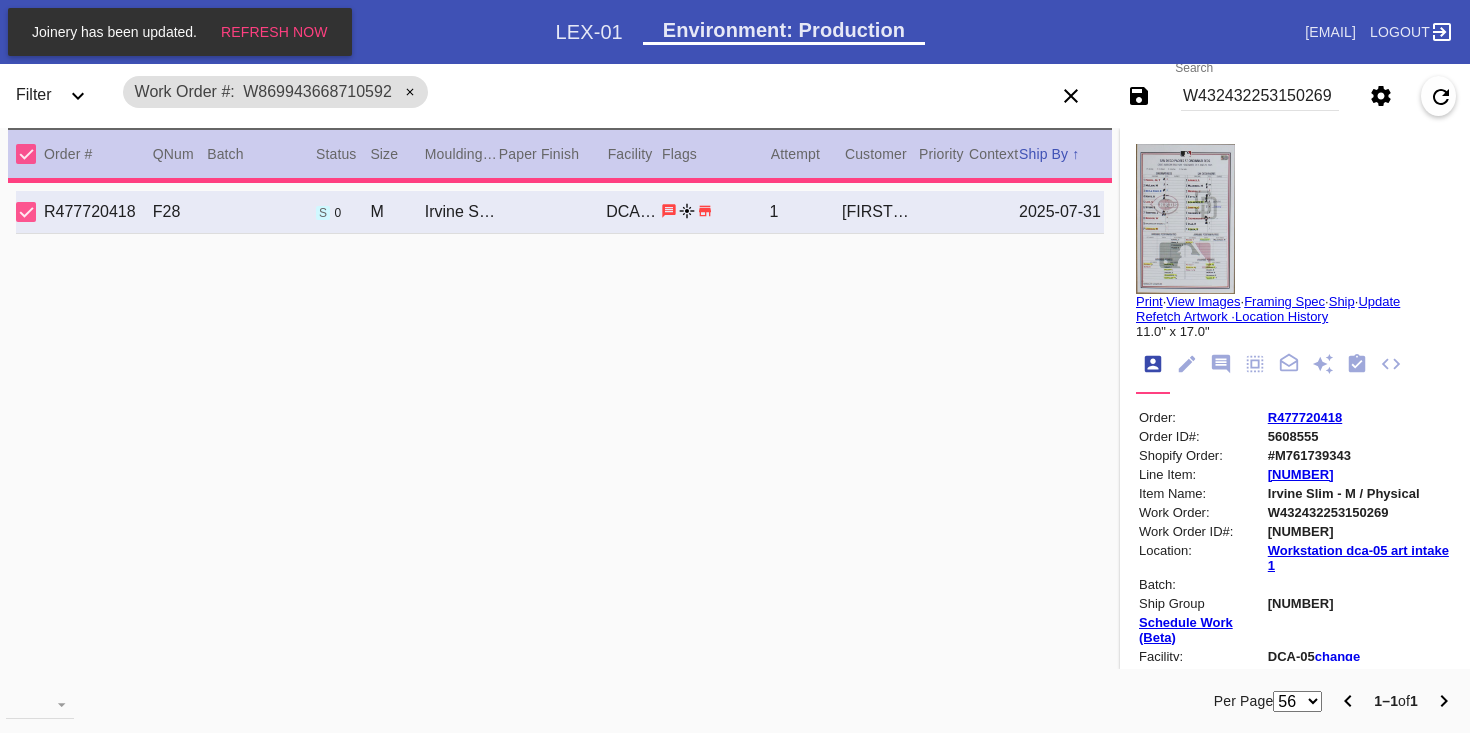 type on "12.875" 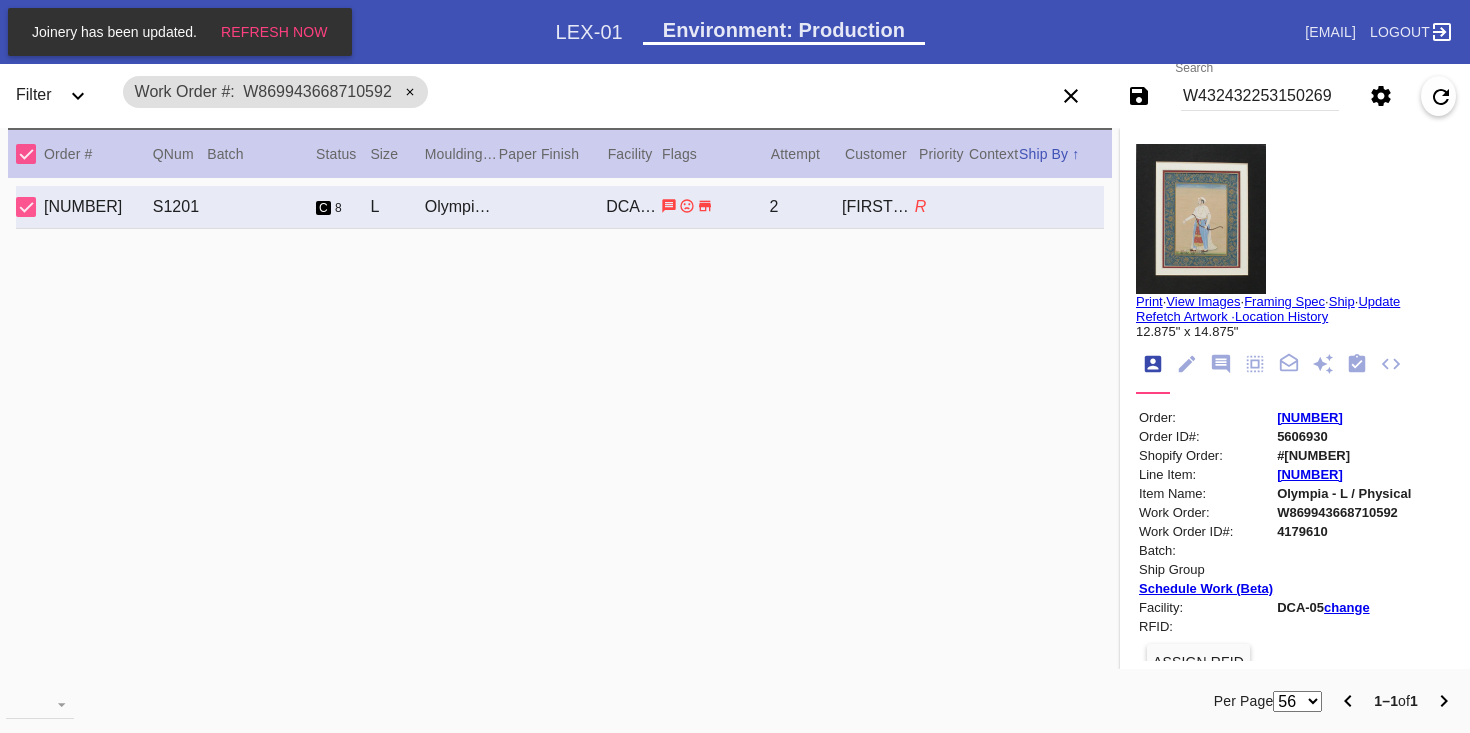 click on "Print" at bounding box center (1149, 301) 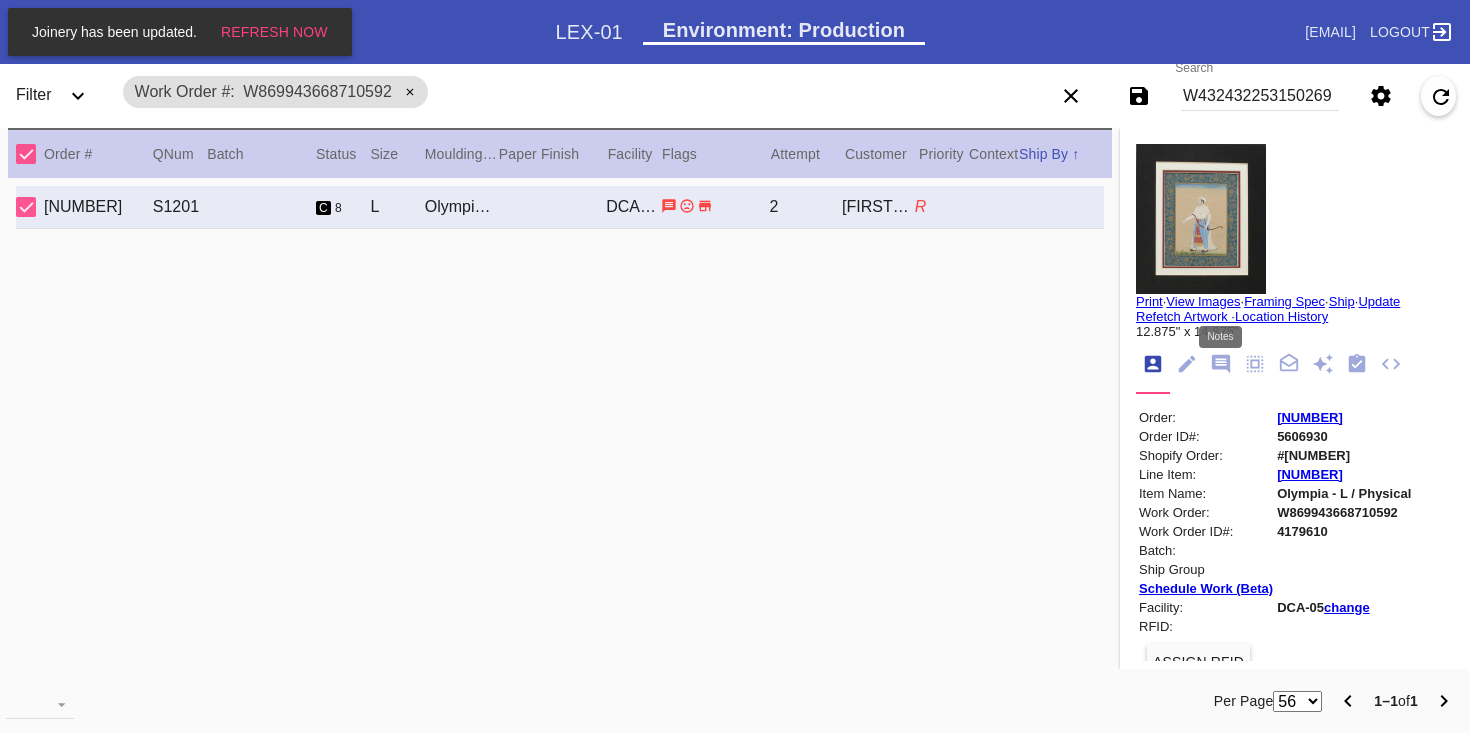 click 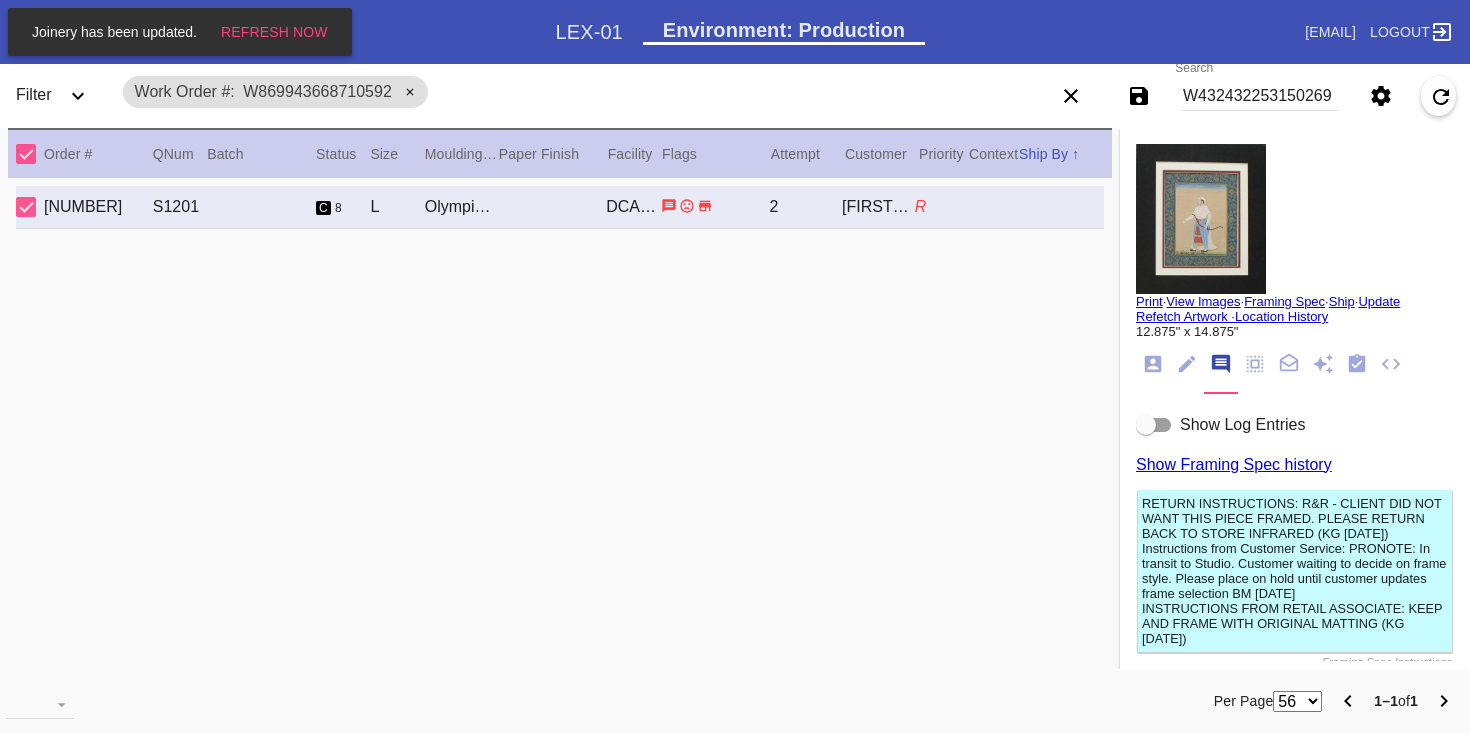 click on "Show Log Entries" at bounding box center (1242, 424) 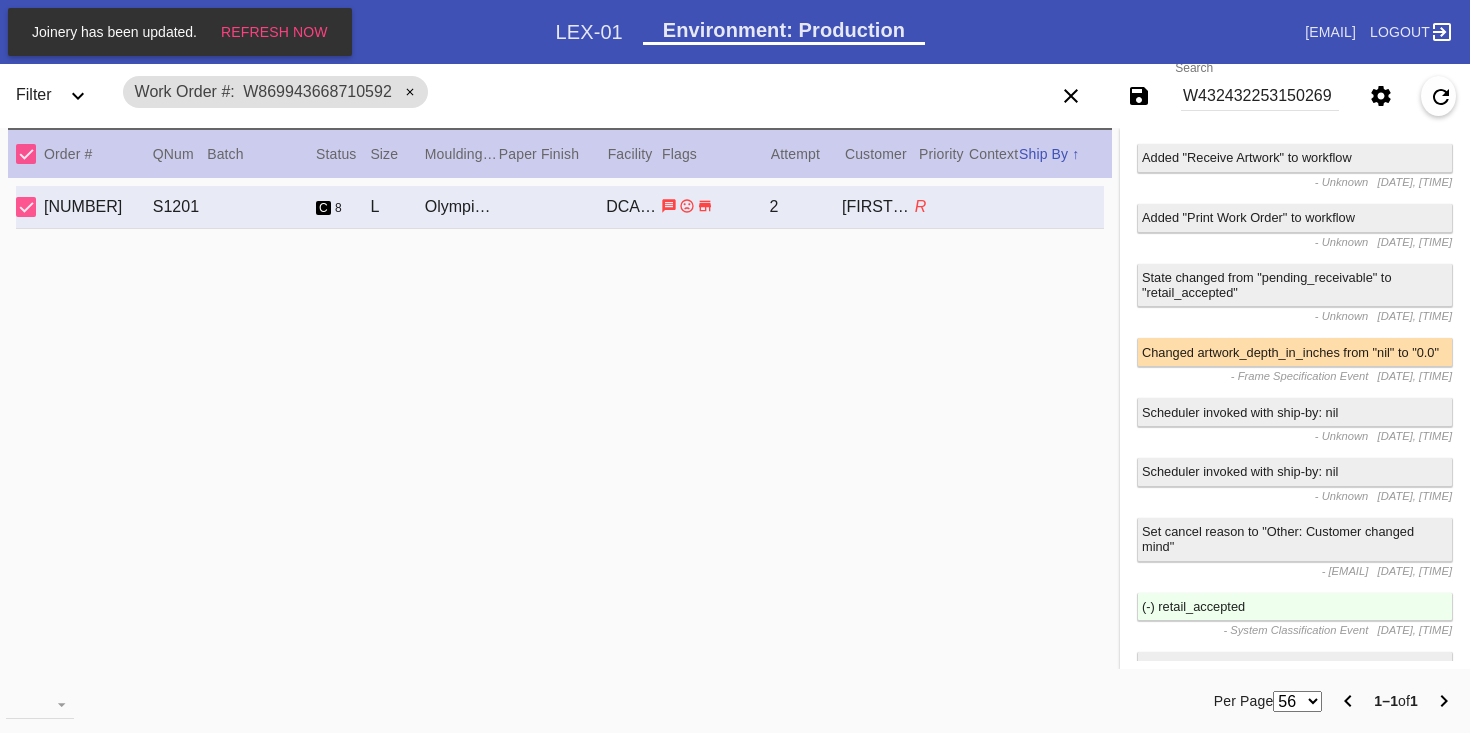 scroll, scrollTop: 1339, scrollLeft: 0, axis: vertical 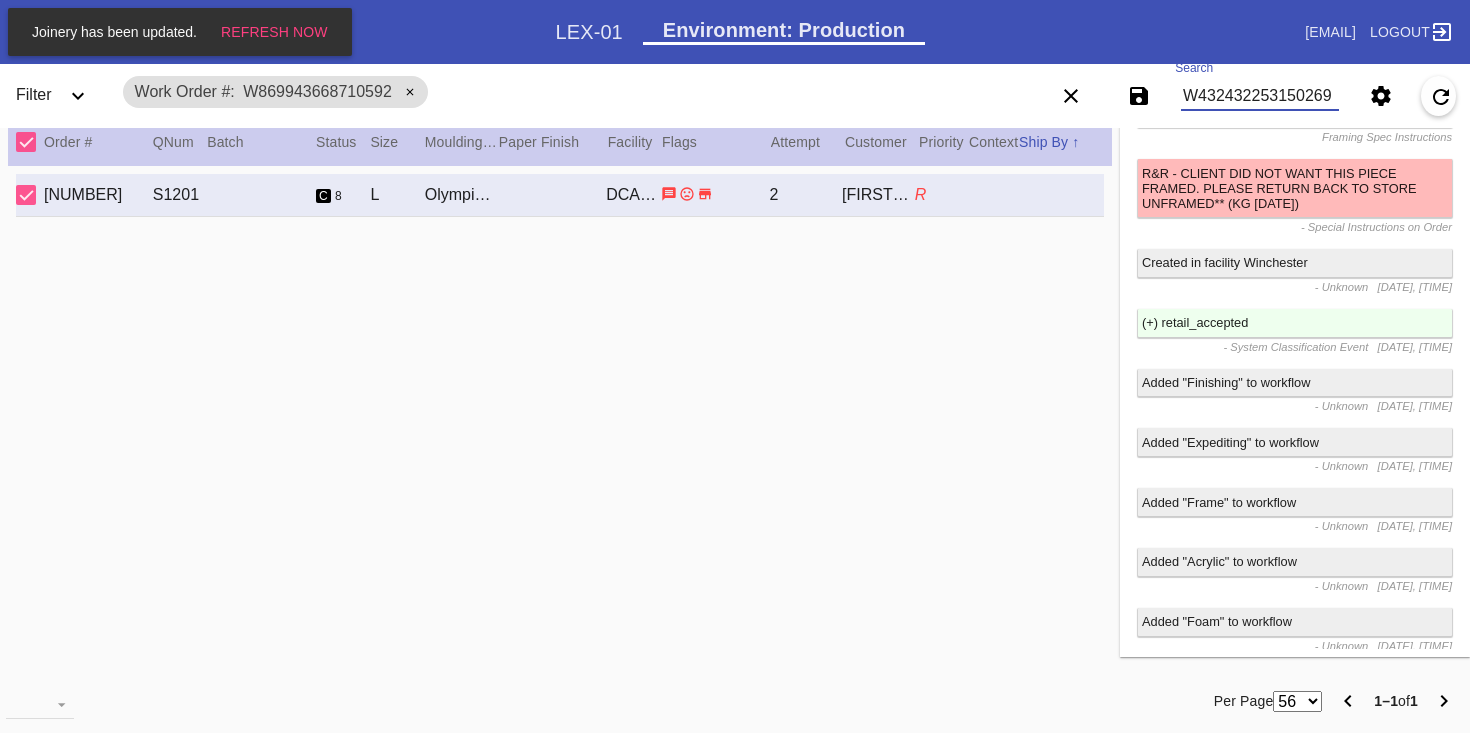 click on "W432432253150269" at bounding box center [1260, 96] 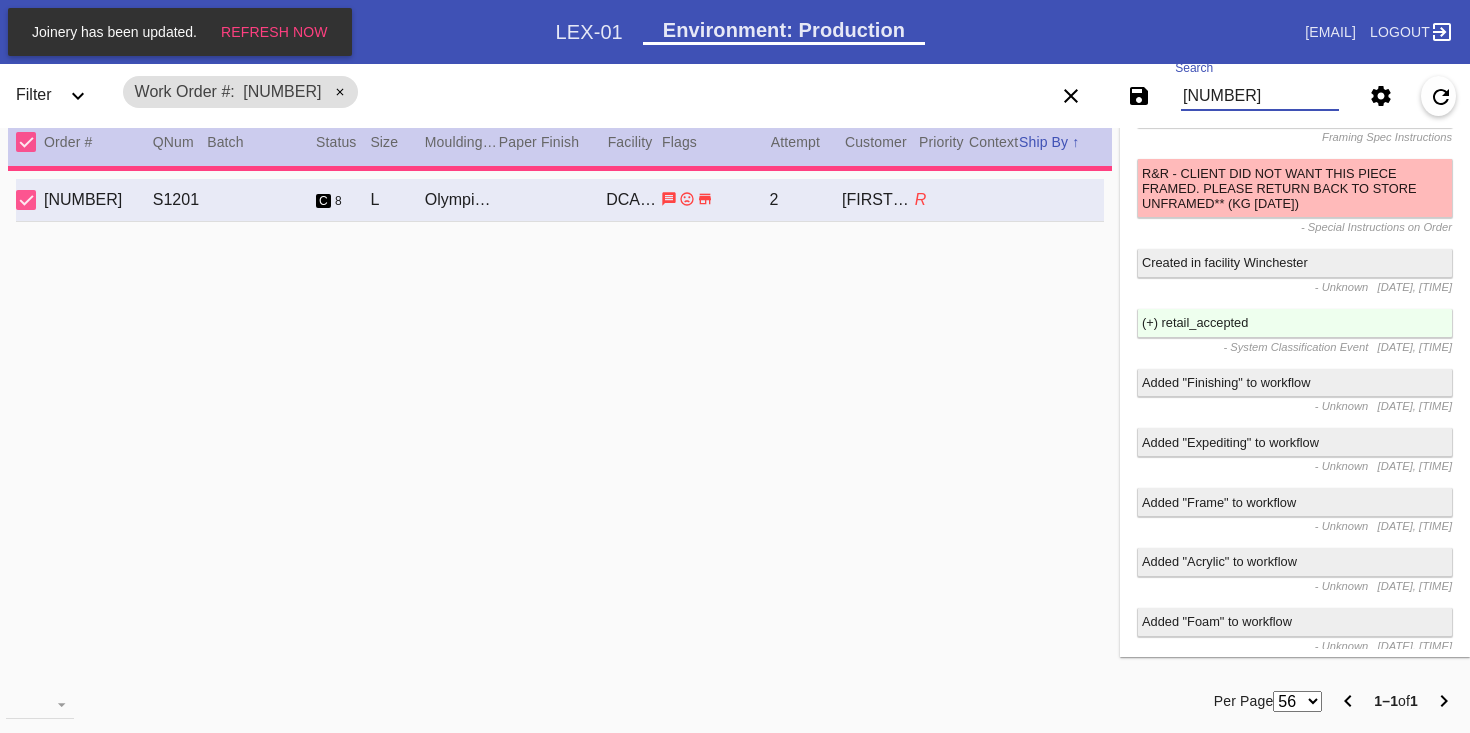 scroll, scrollTop: 0, scrollLeft: 0, axis: both 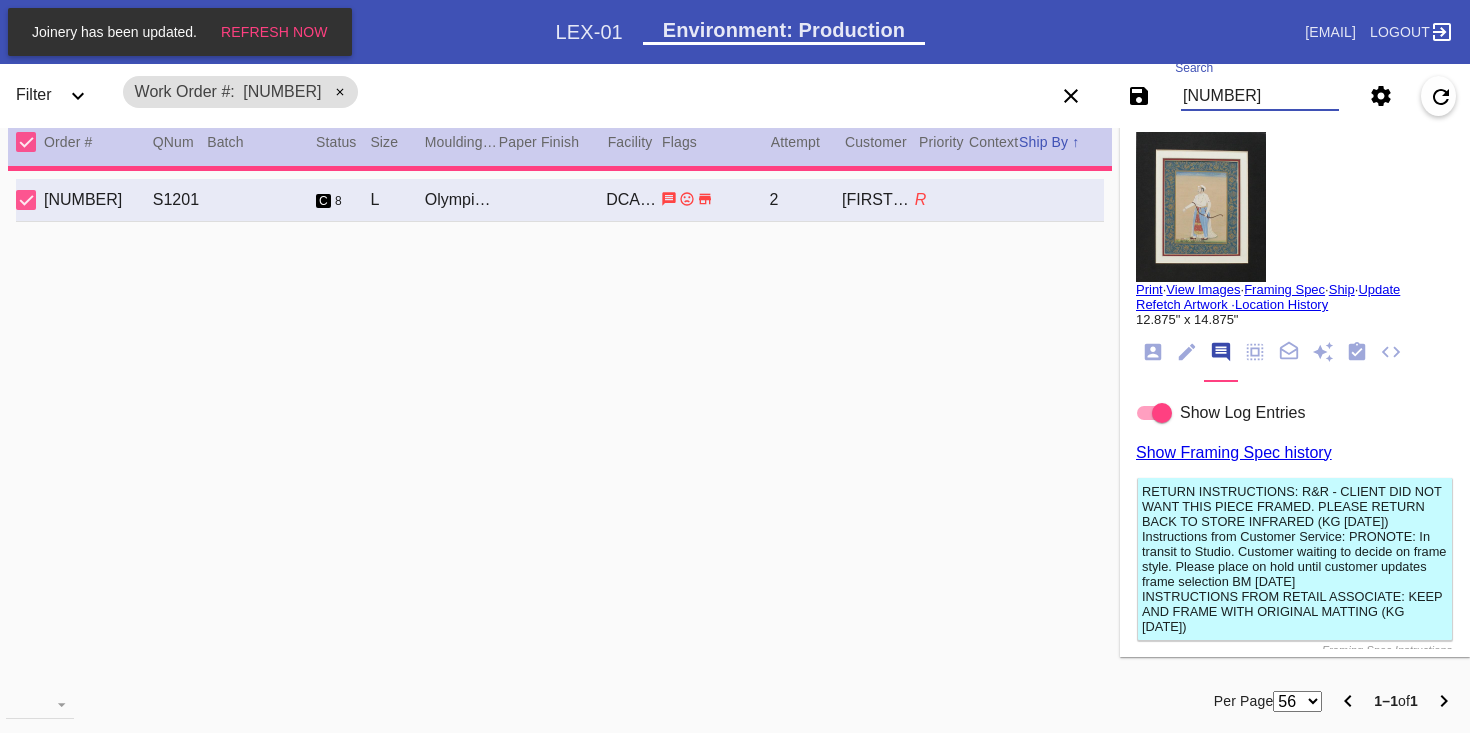 type on "4.0" 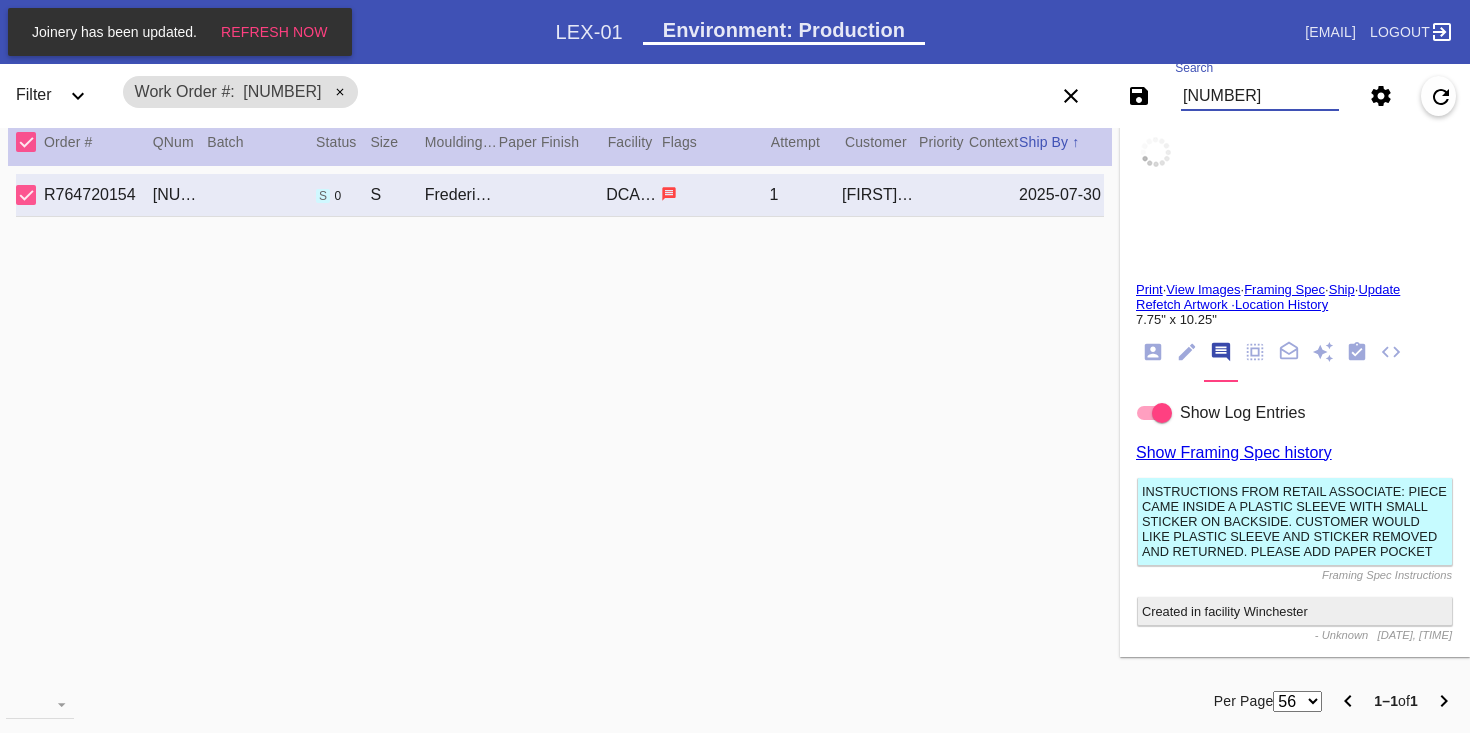 click on "Print" at bounding box center [1149, 289] 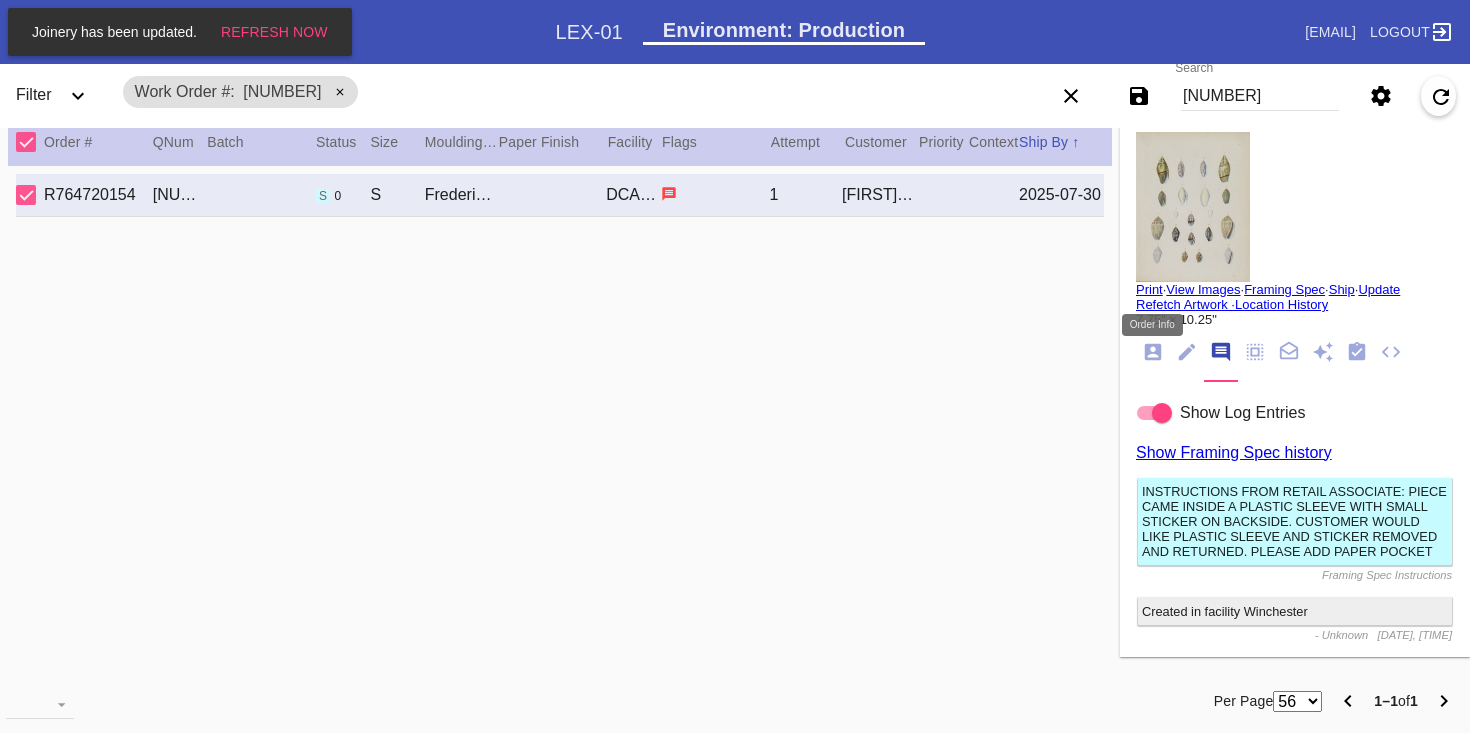 click 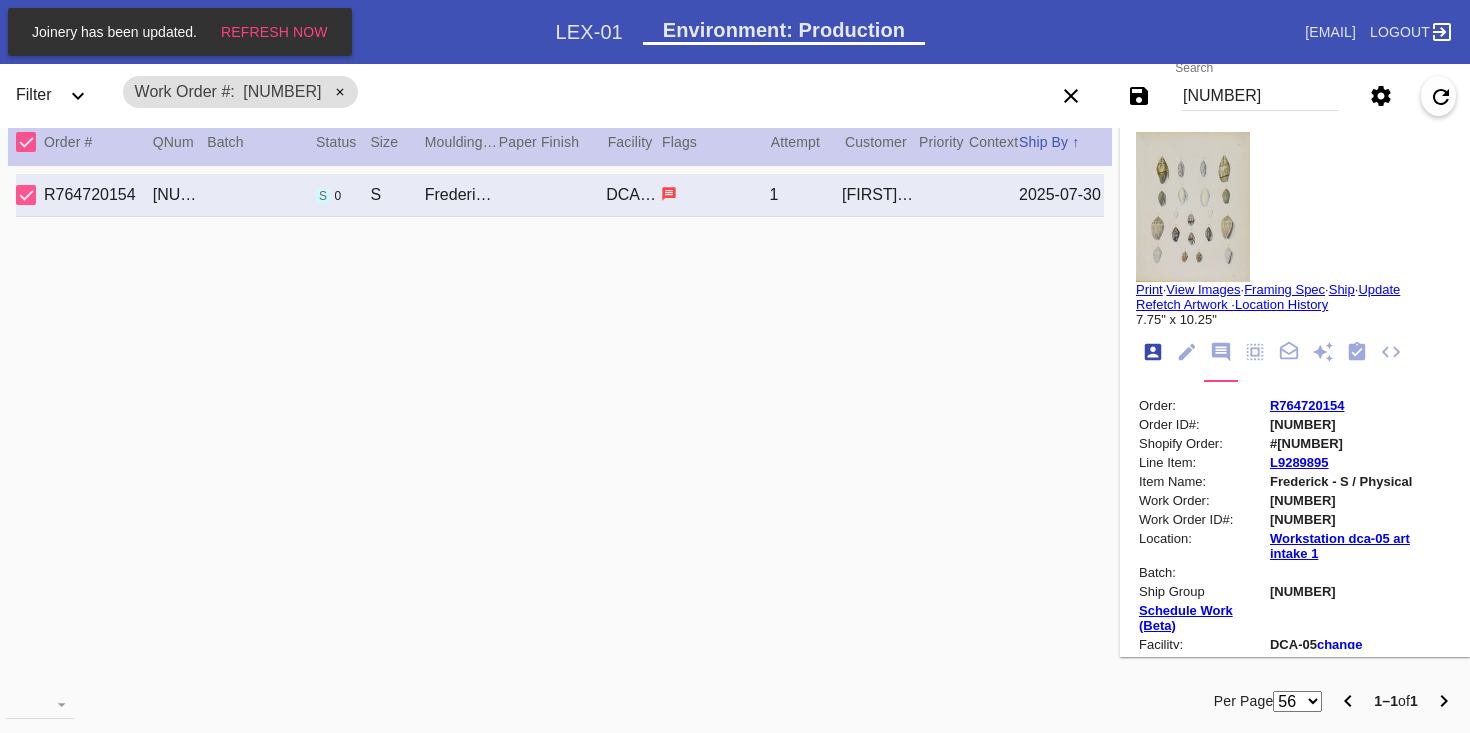 scroll, scrollTop: 24, scrollLeft: 0, axis: vertical 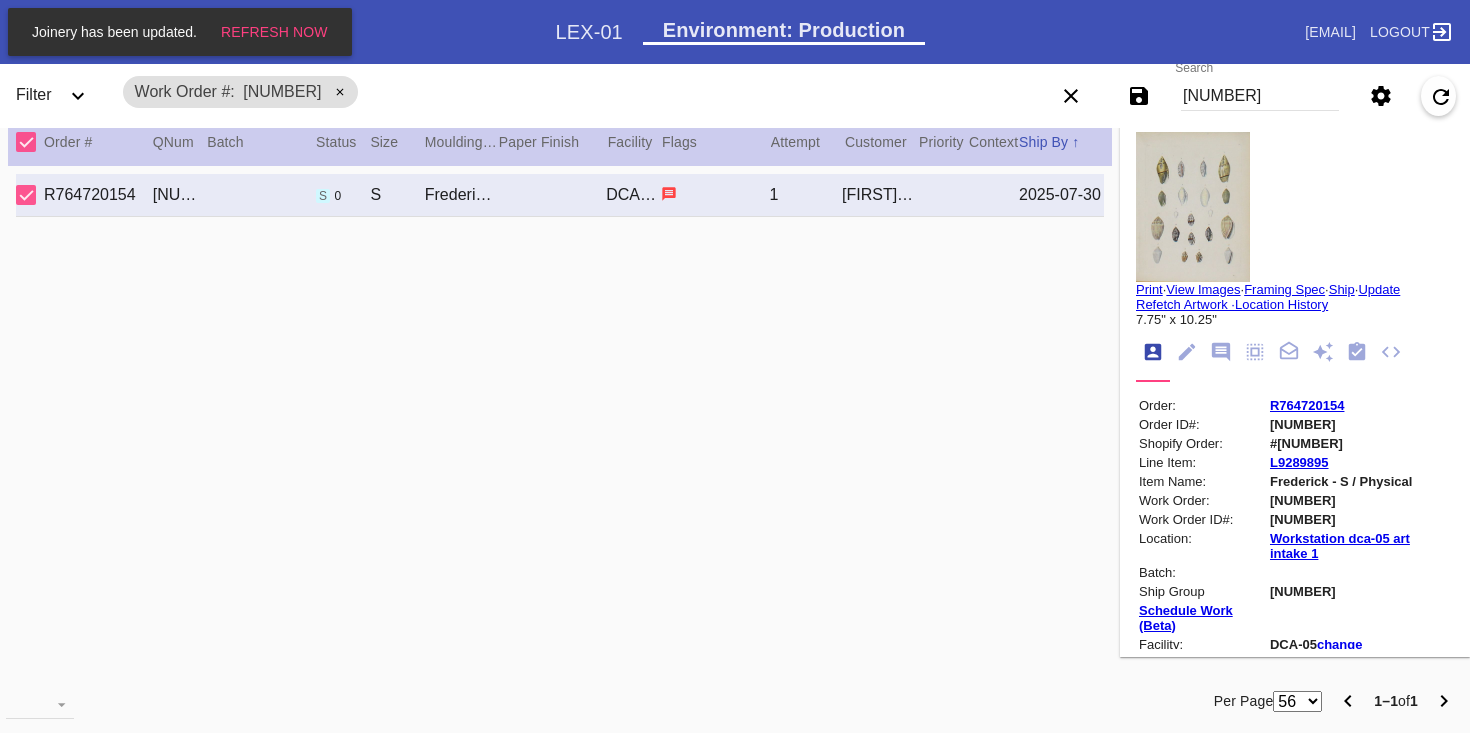 click on "#[NUMBER]" at bounding box center (1360, 443) 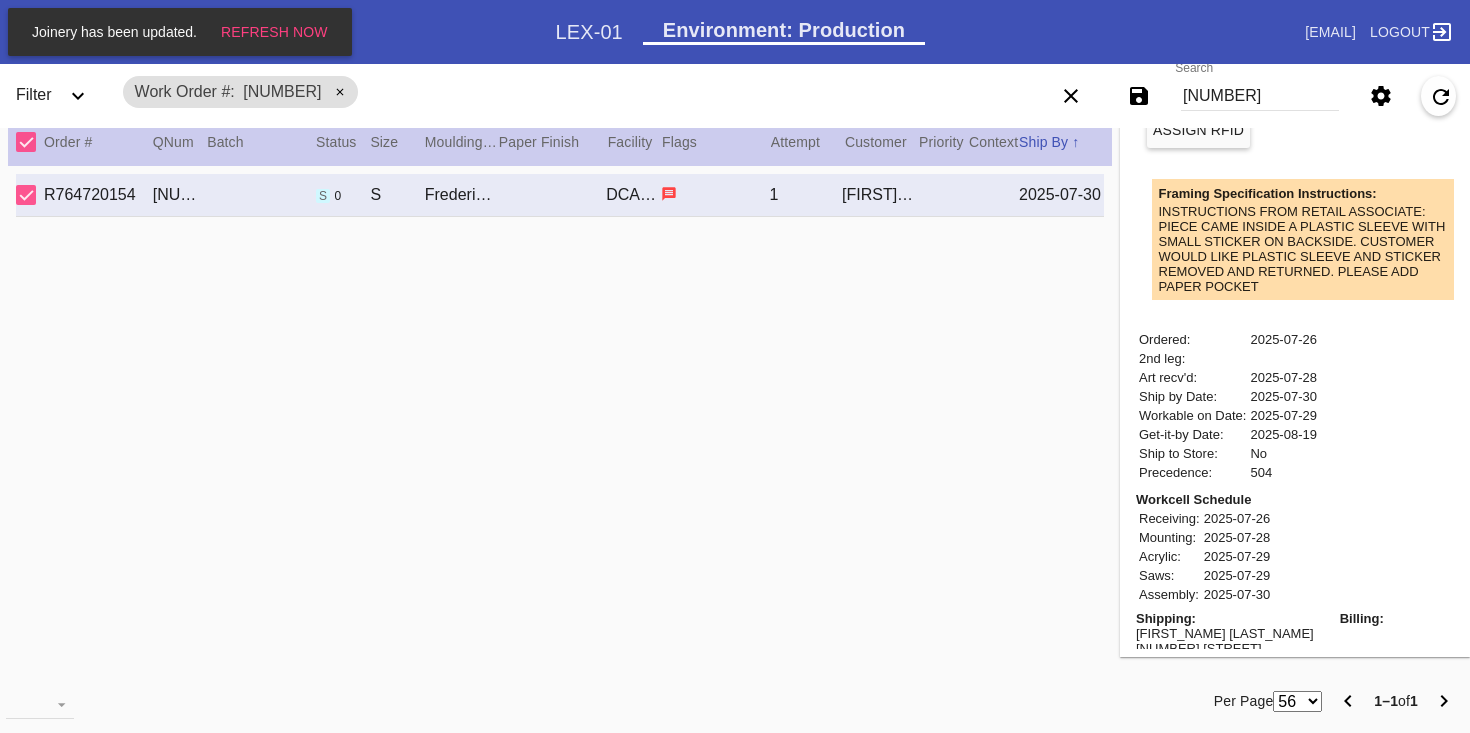 scroll, scrollTop: 786, scrollLeft: 0, axis: vertical 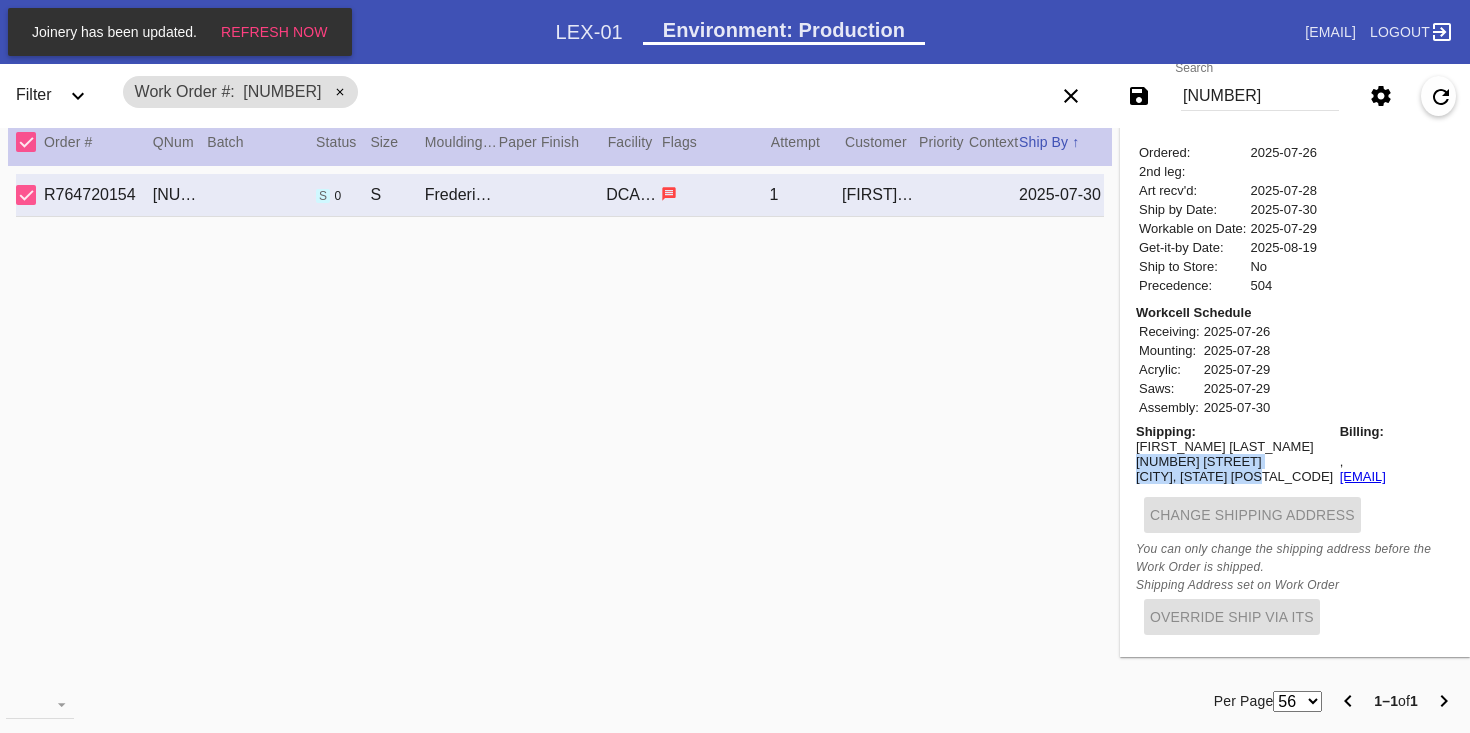 drag, startPoint x: 1137, startPoint y: 459, endPoint x: 1257, endPoint y: 471, distance: 120.59851 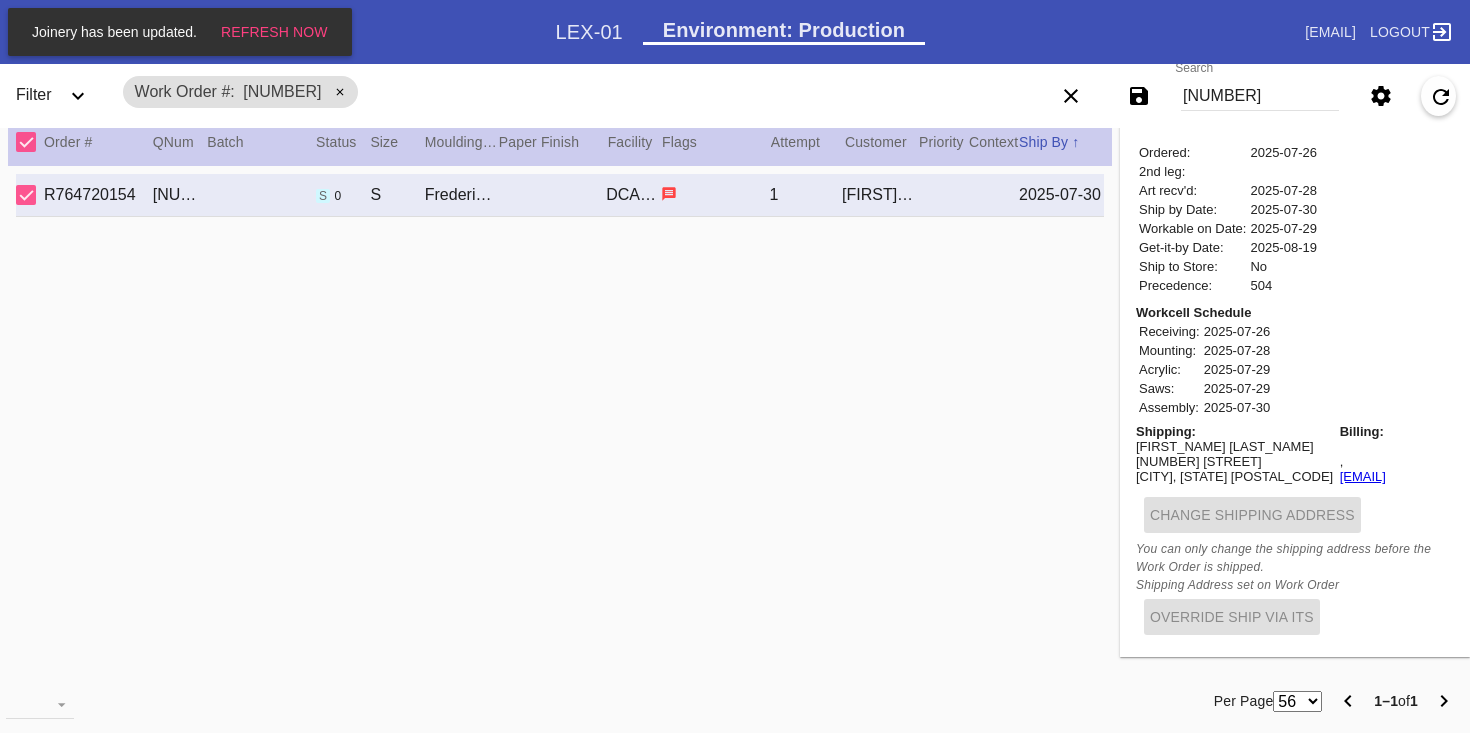 click on "[NUMBER]" at bounding box center [1260, 96] 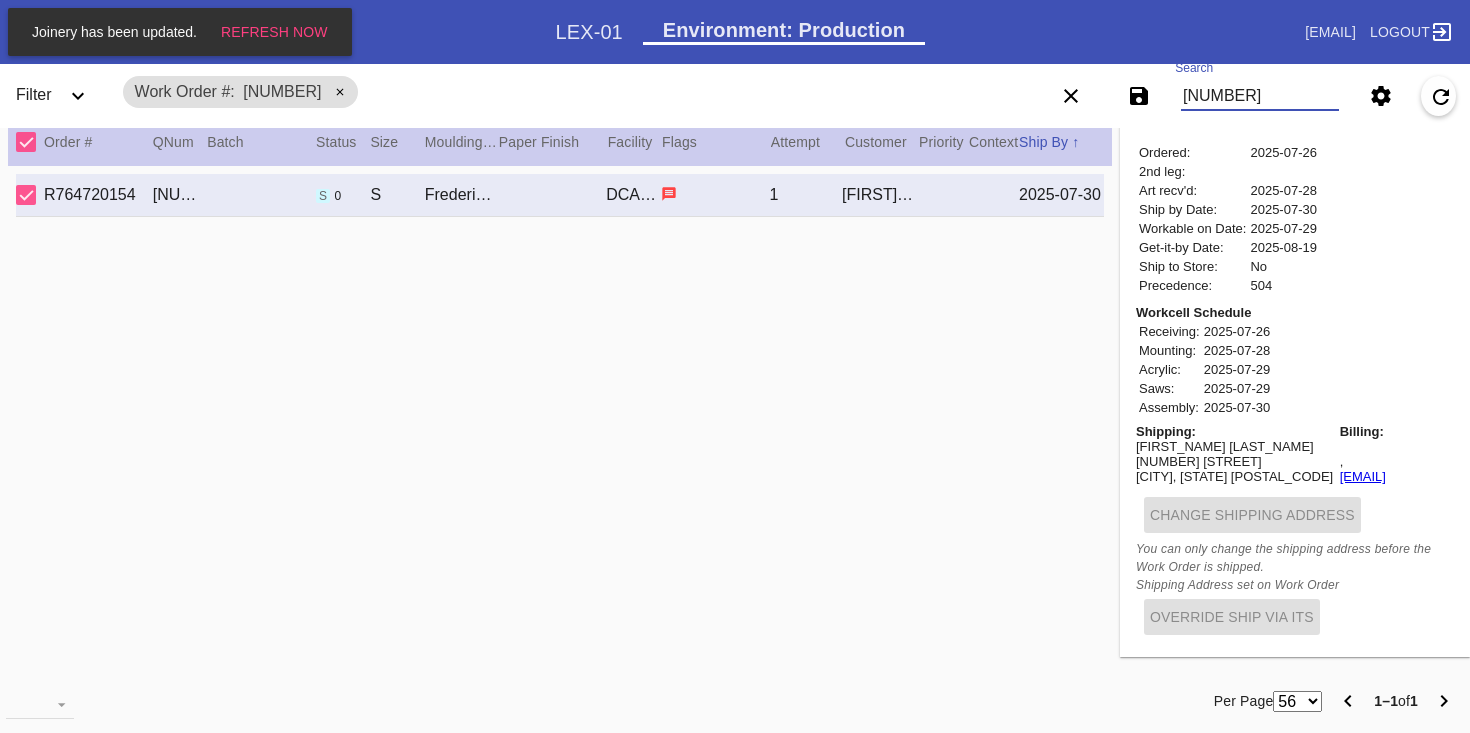 paste on "W494489634959829" 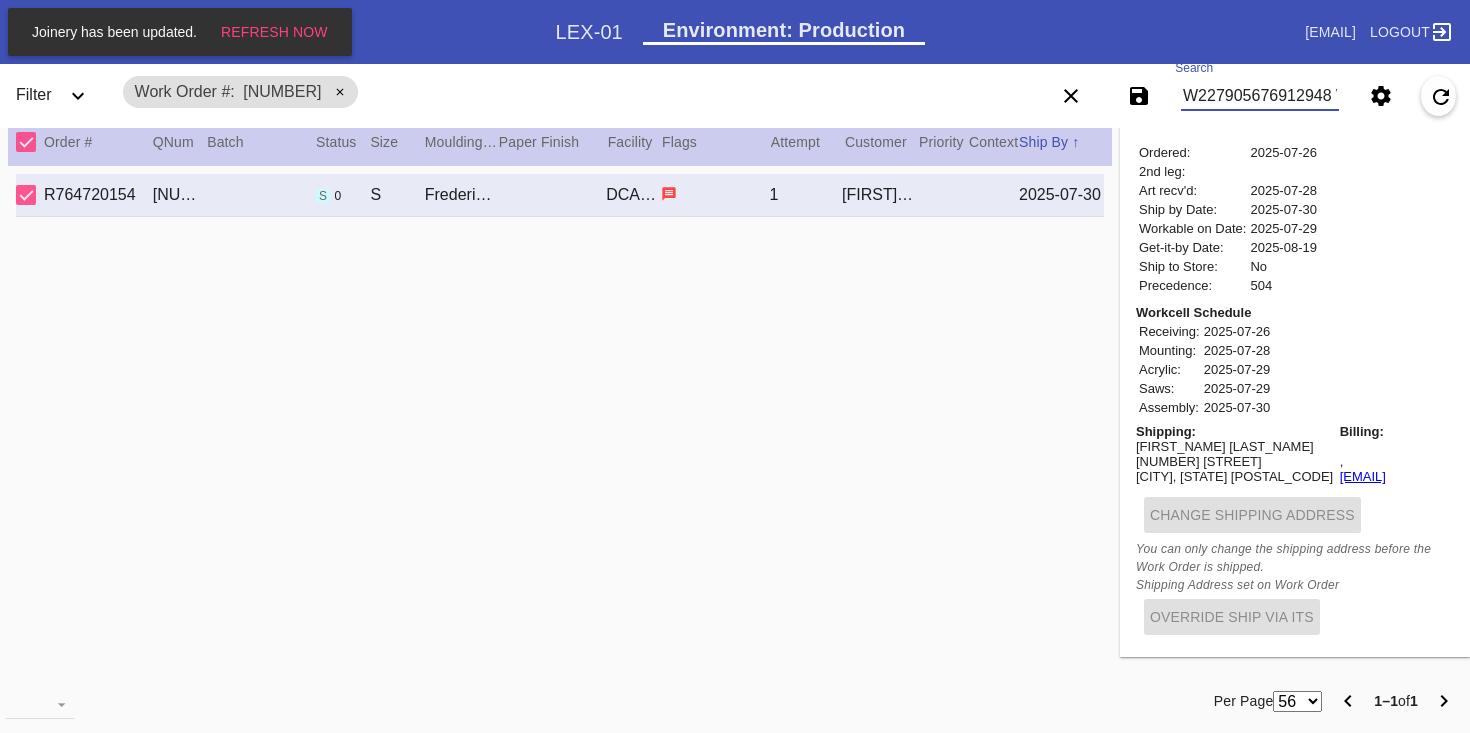scroll, scrollTop: 0, scrollLeft: 148, axis: horizontal 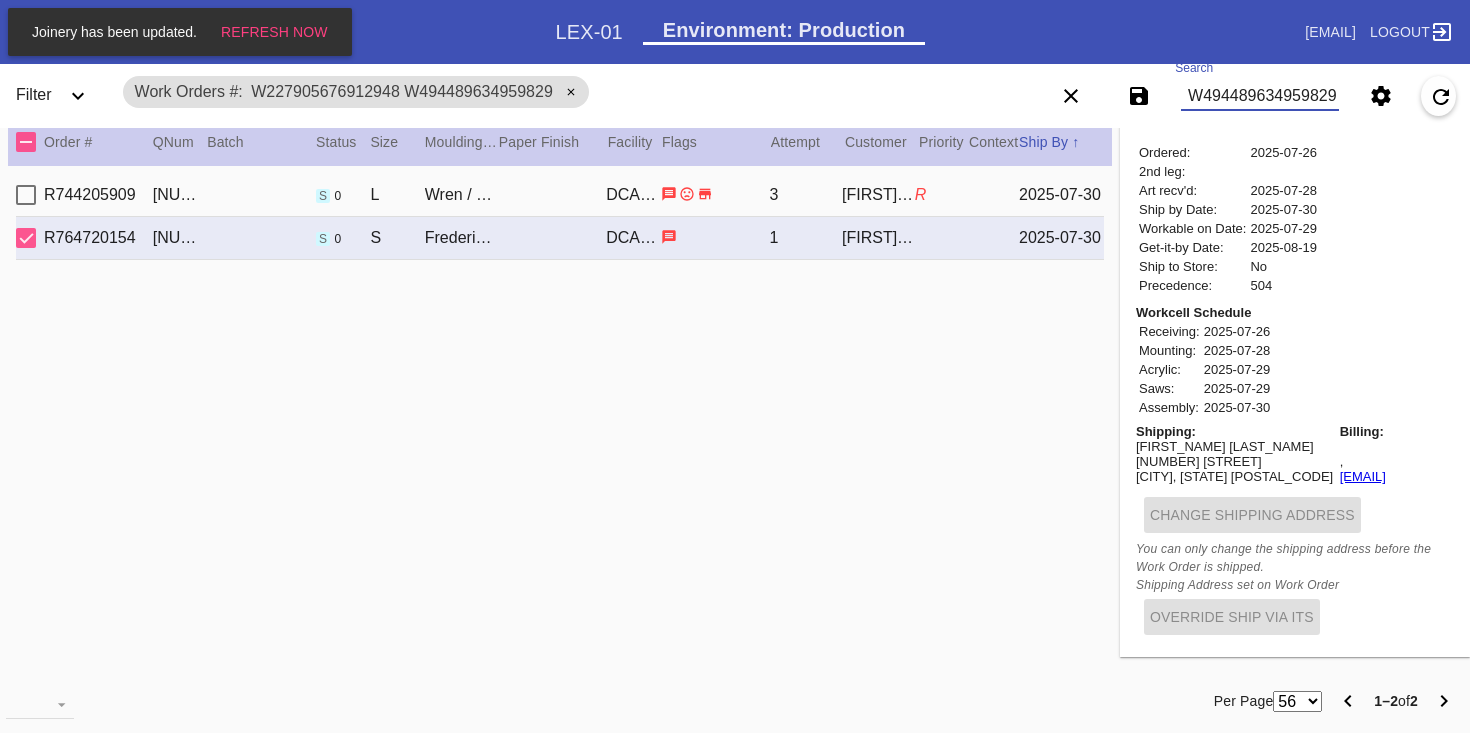 type on "W227905676912948 W494489634959829" 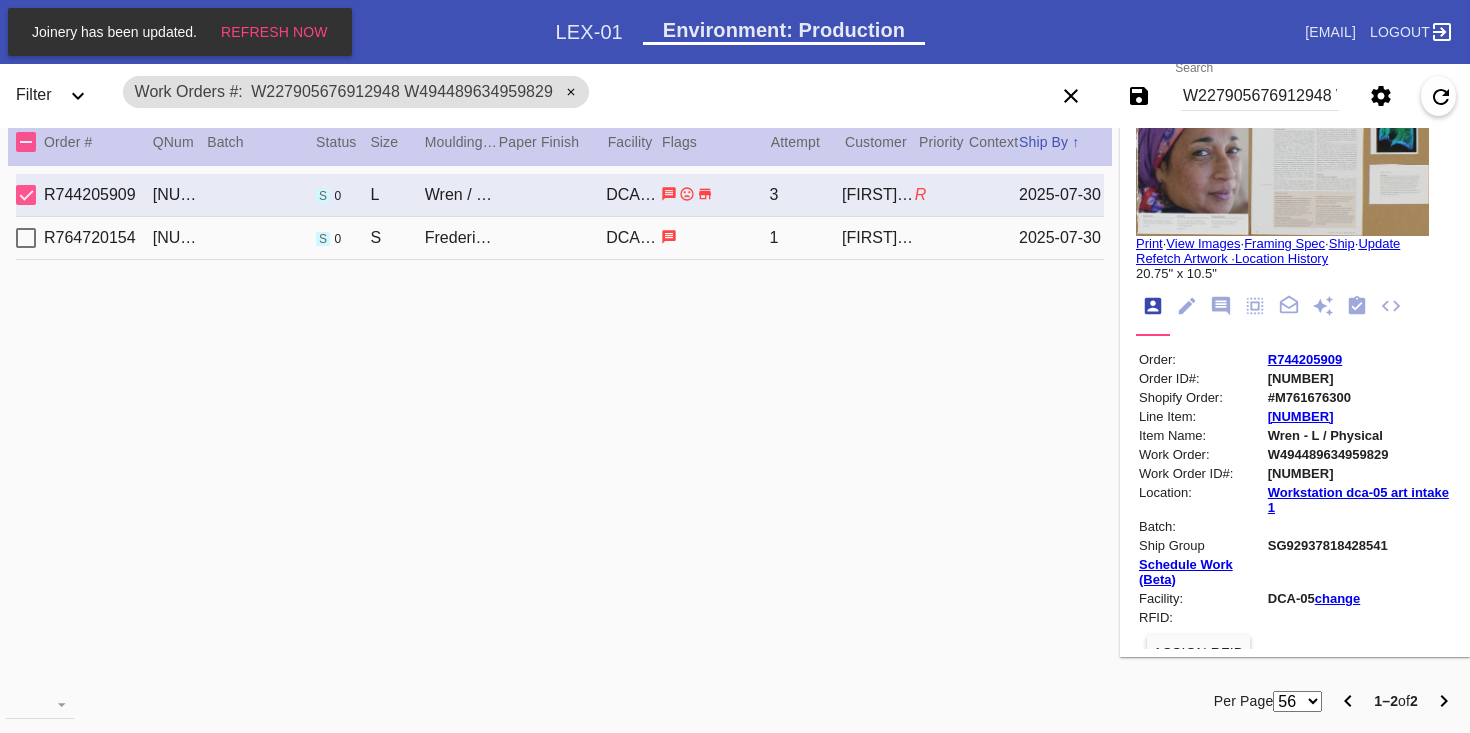 scroll, scrollTop: 0, scrollLeft: 0, axis: both 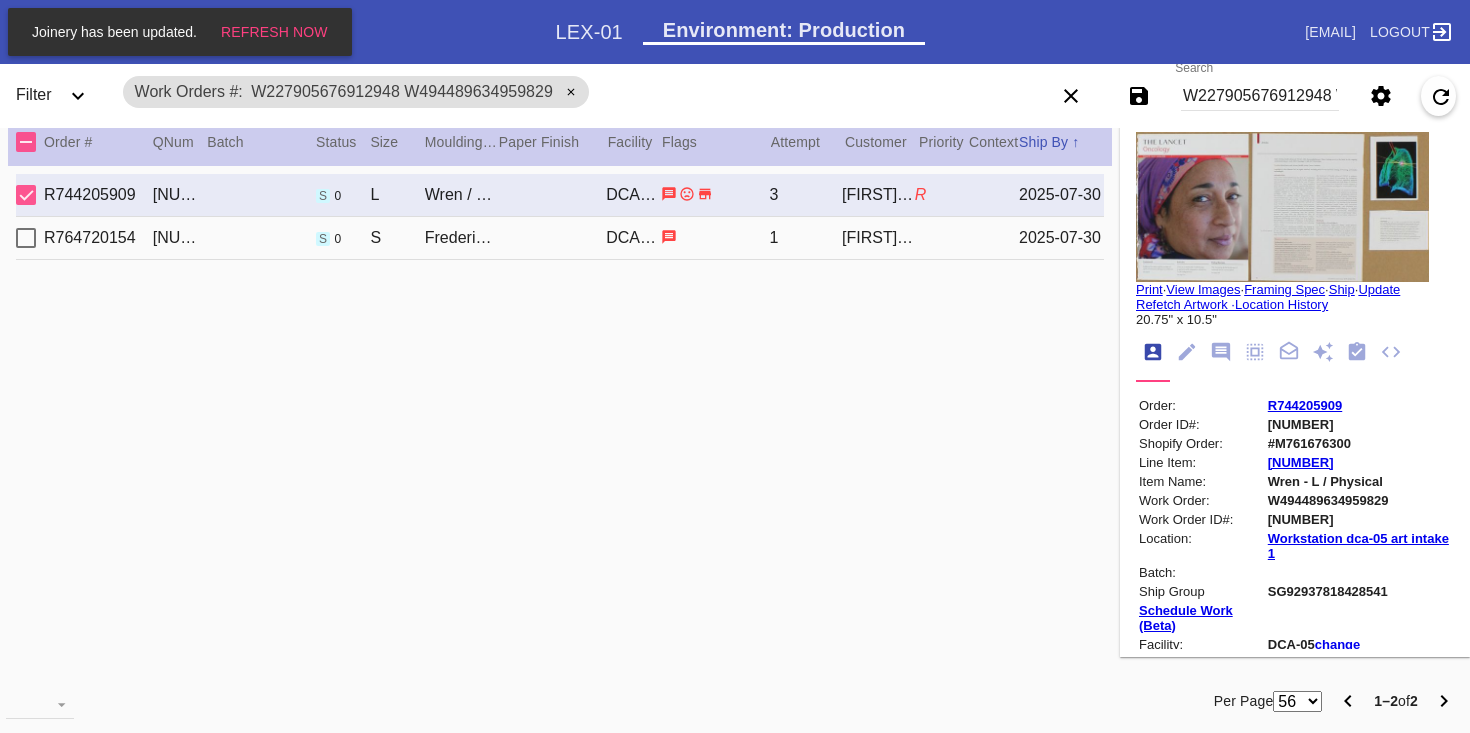 click on "Print" at bounding box center [1149, 289] 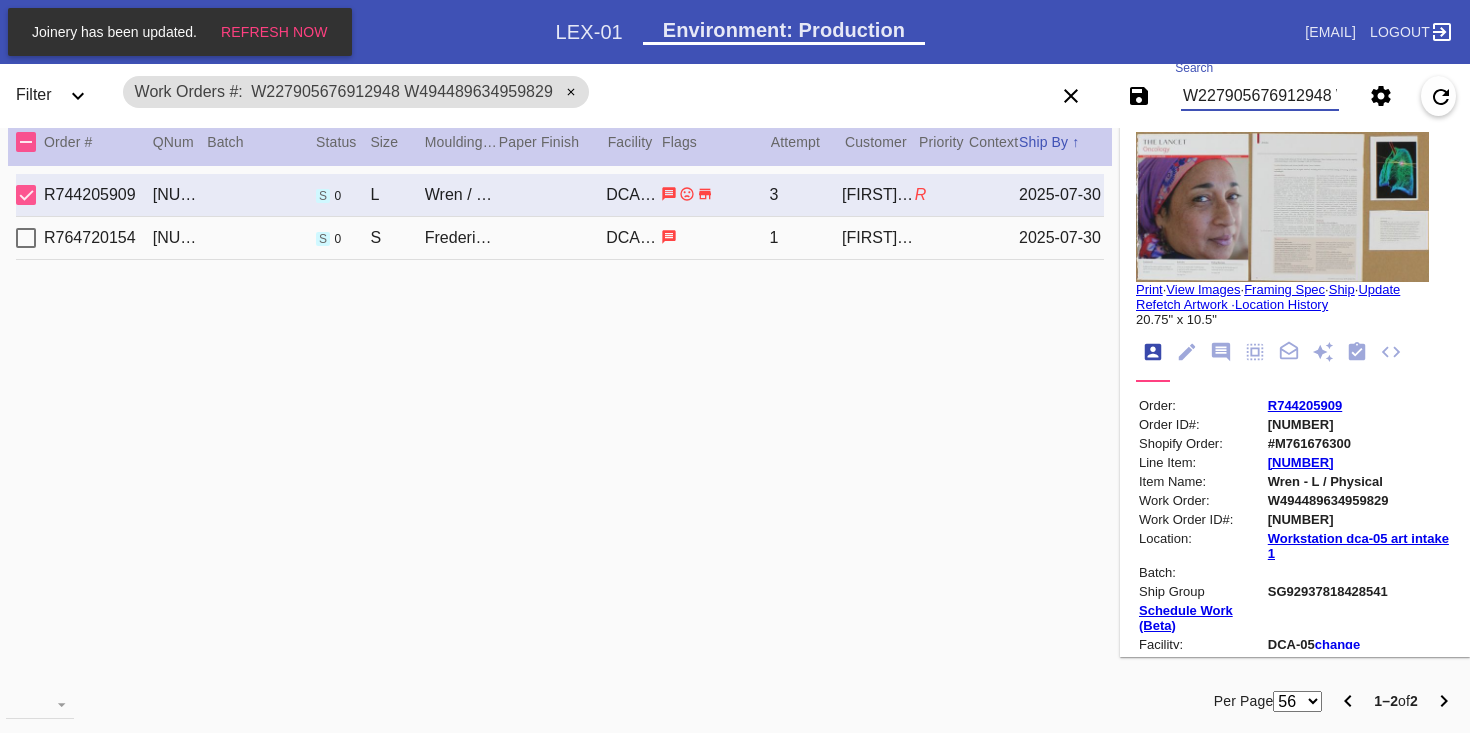 type on "4.0" 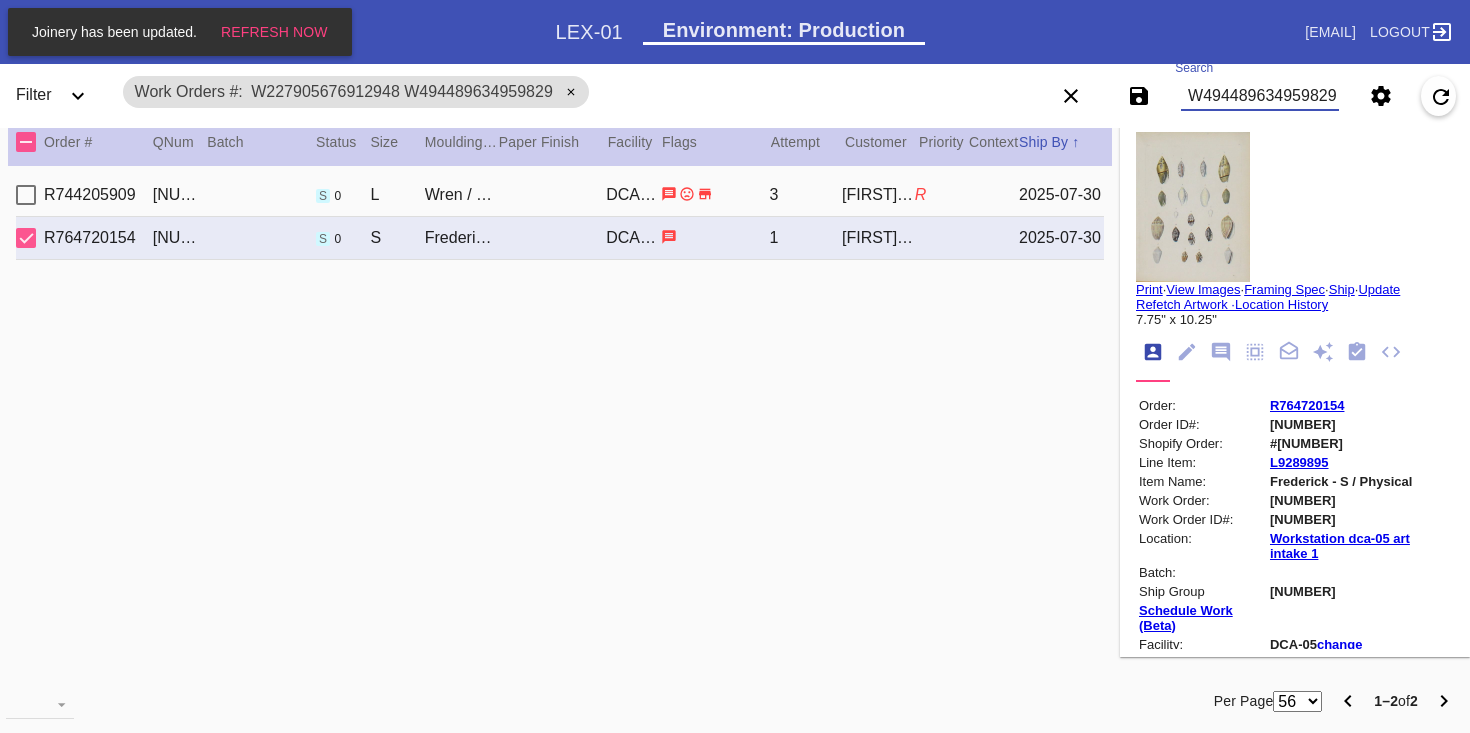 paste on "W898246725752028" 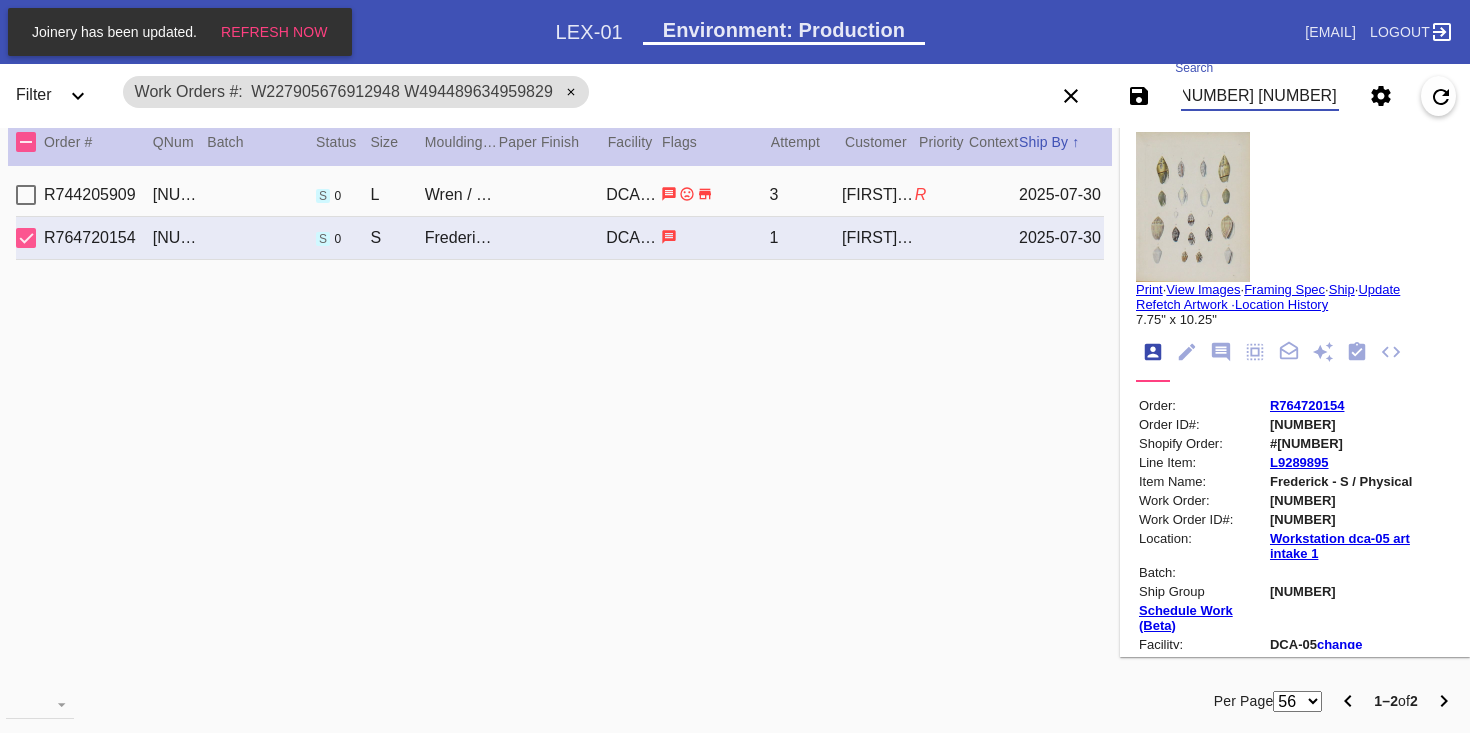 scroll, scrollTop: 0, scrollLeft: 301, axis: horizontal 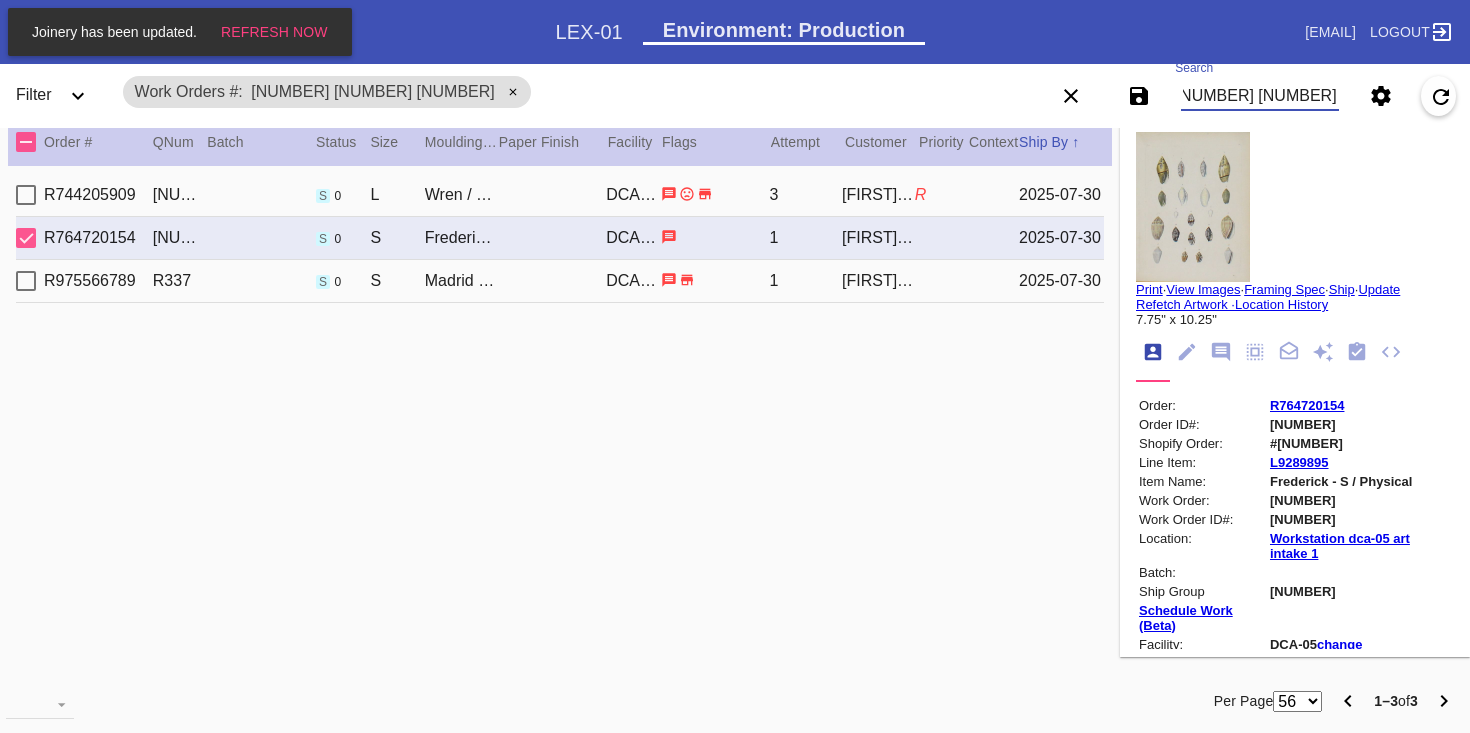 type on "[NUMBER] [NUMBER] [NUMBER]" 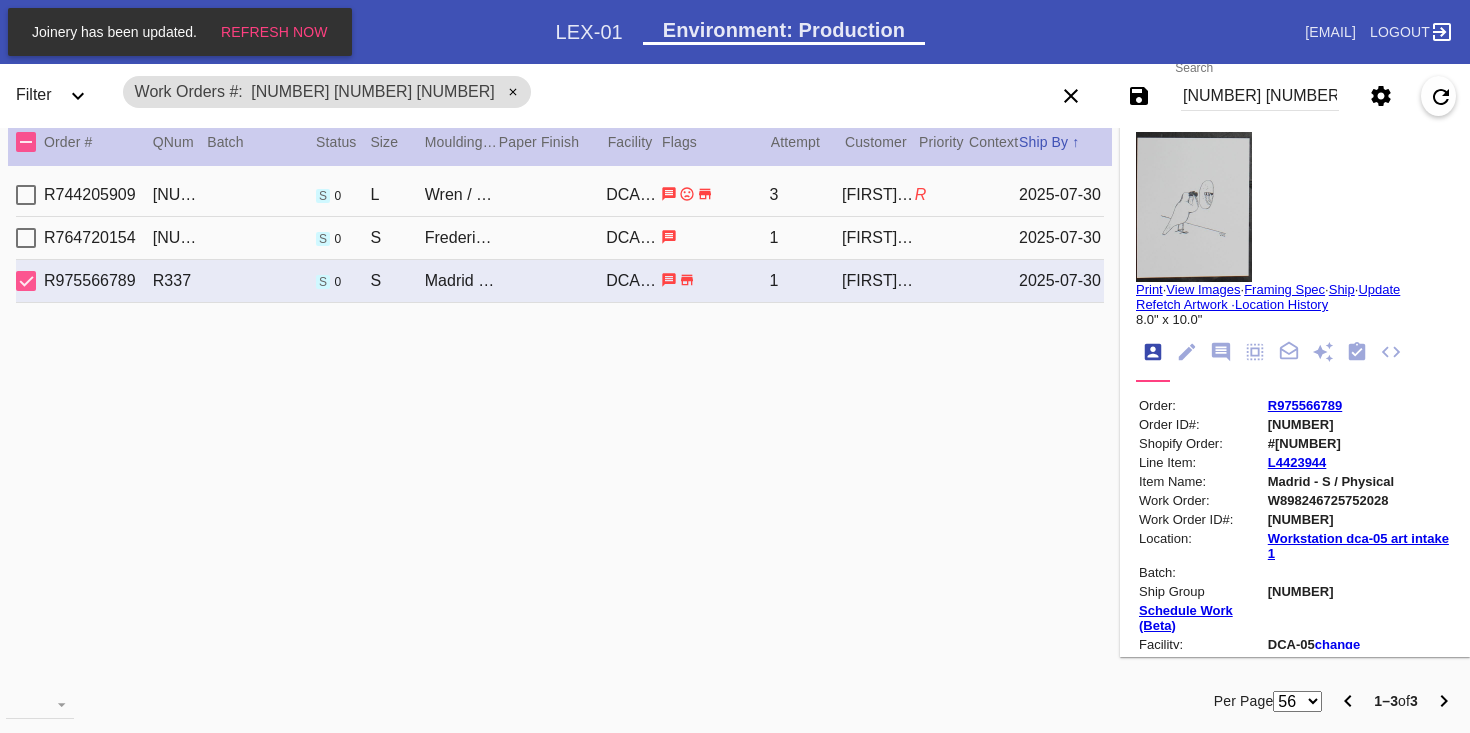 click on "Print" at bounding box center [1149, 289] 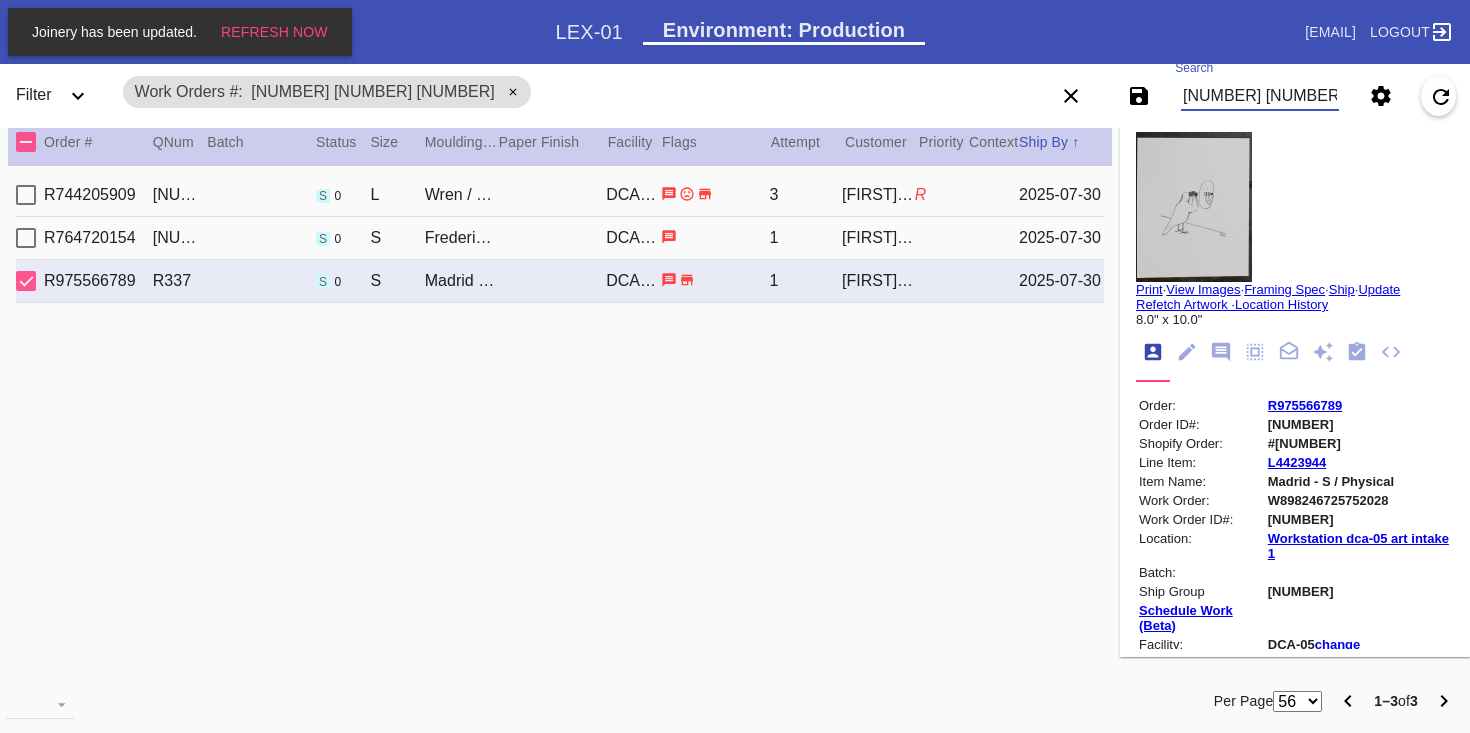 click on "[NUMBER] [NUMBER] [NUMBER]" at bounding box center [1260, 96] 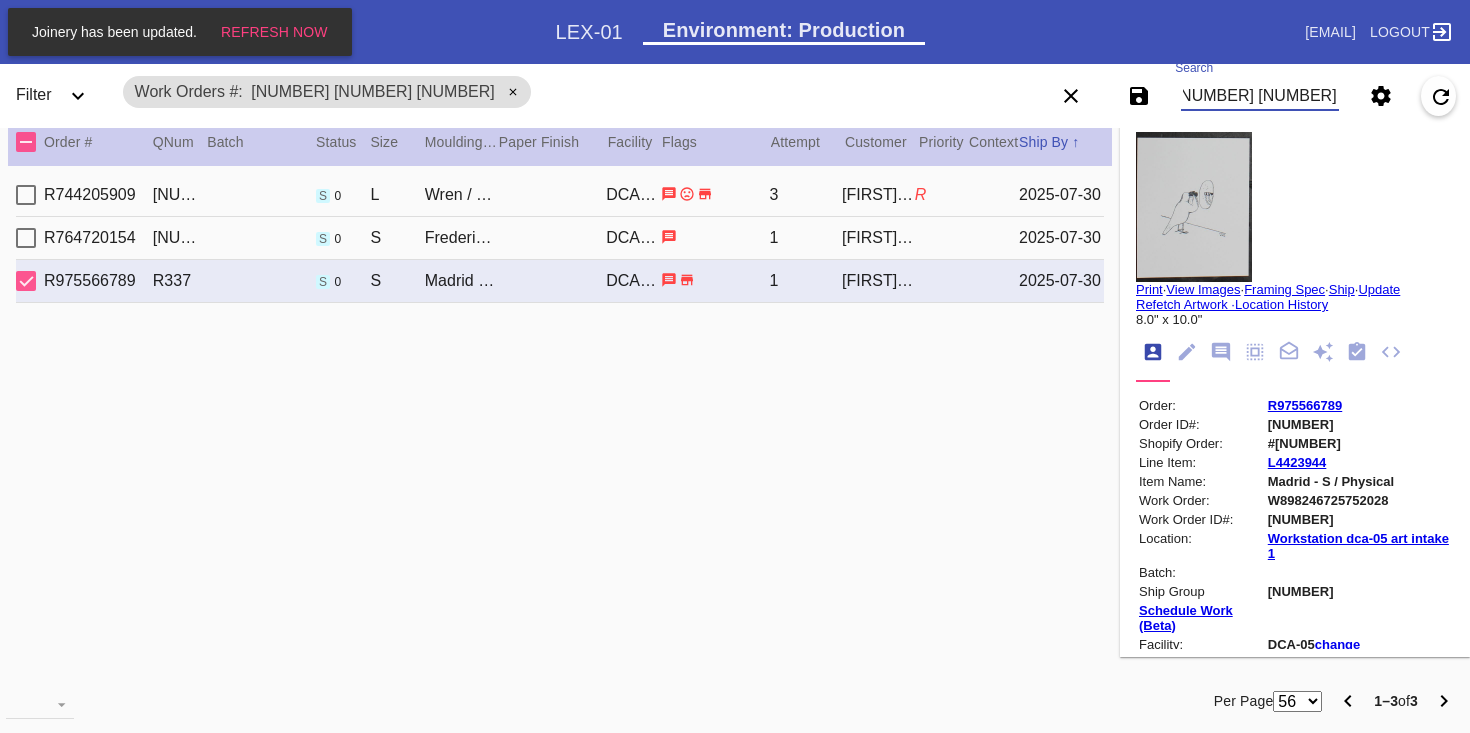 paste on "[NUMBER]" 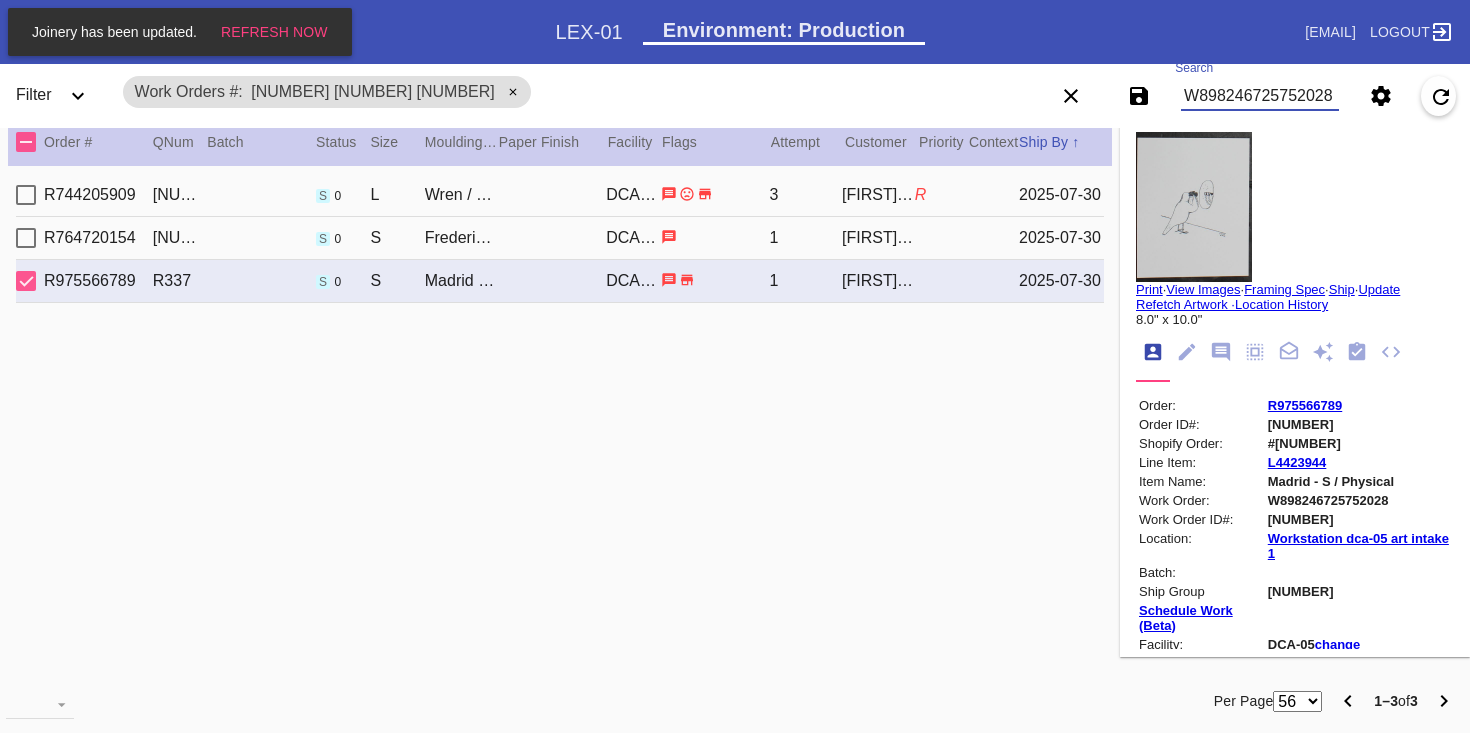 scroll, scrollTop: 0, scrollLeft: 453, axis: horizontal 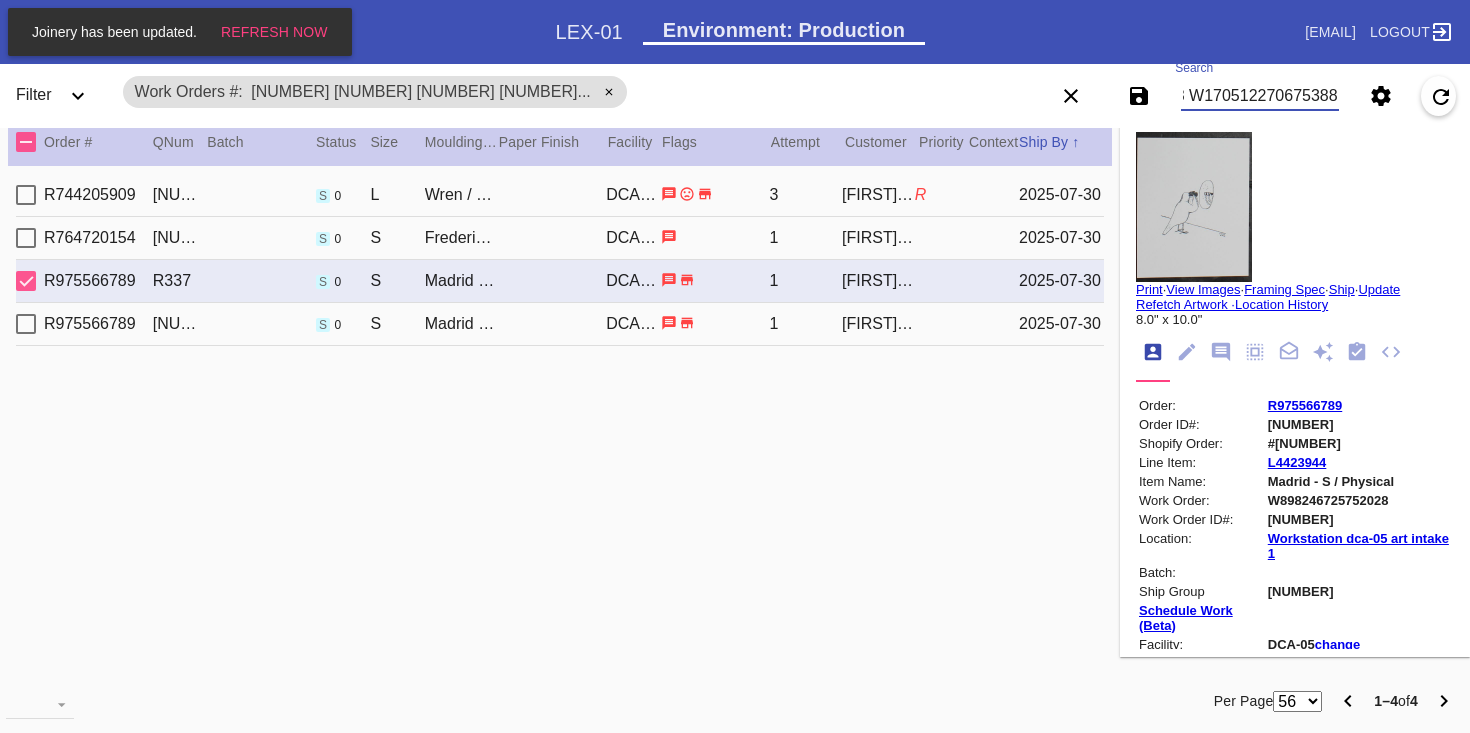 type on "W227905676912948 W494489634959829 W898246725752028 W170512270675388" 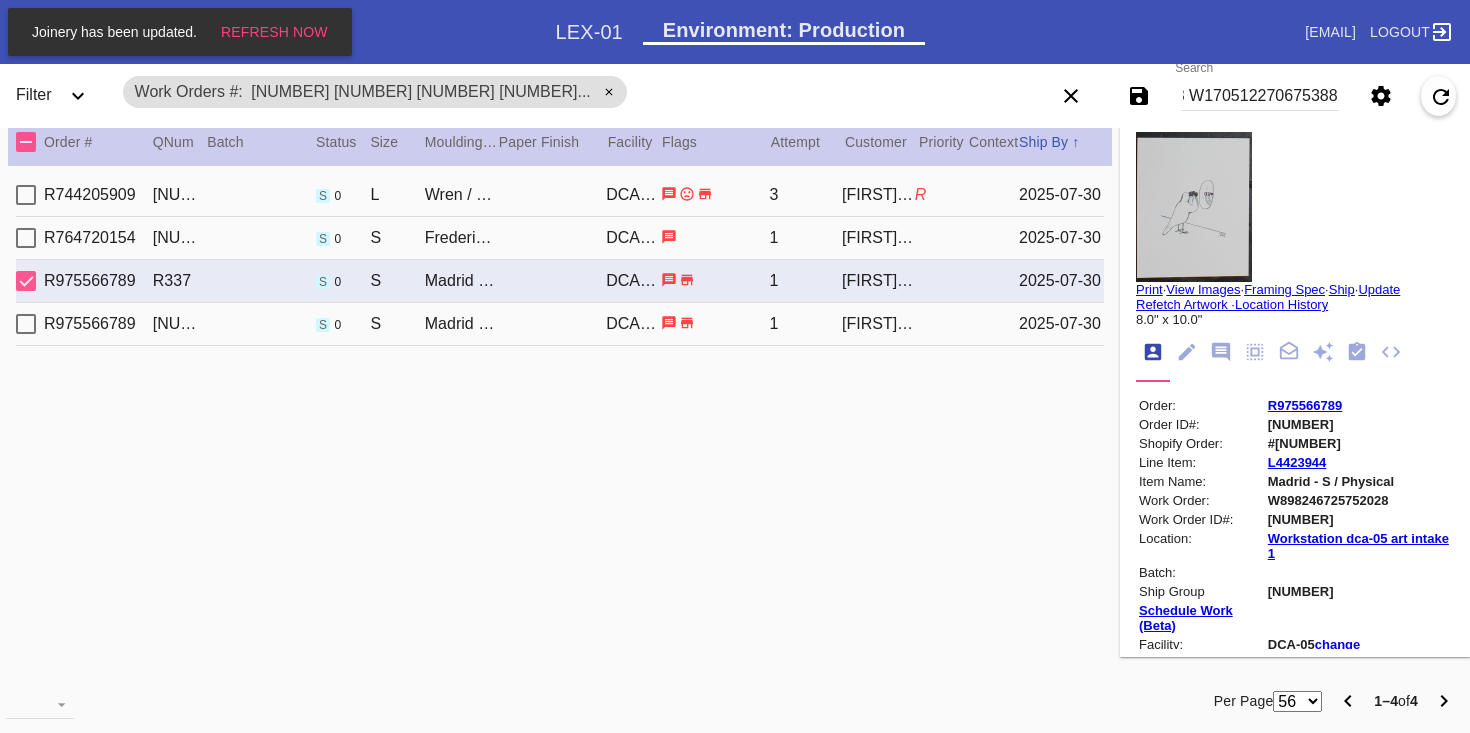 click on "2025-07-30" at bounding box center (1061, 324) 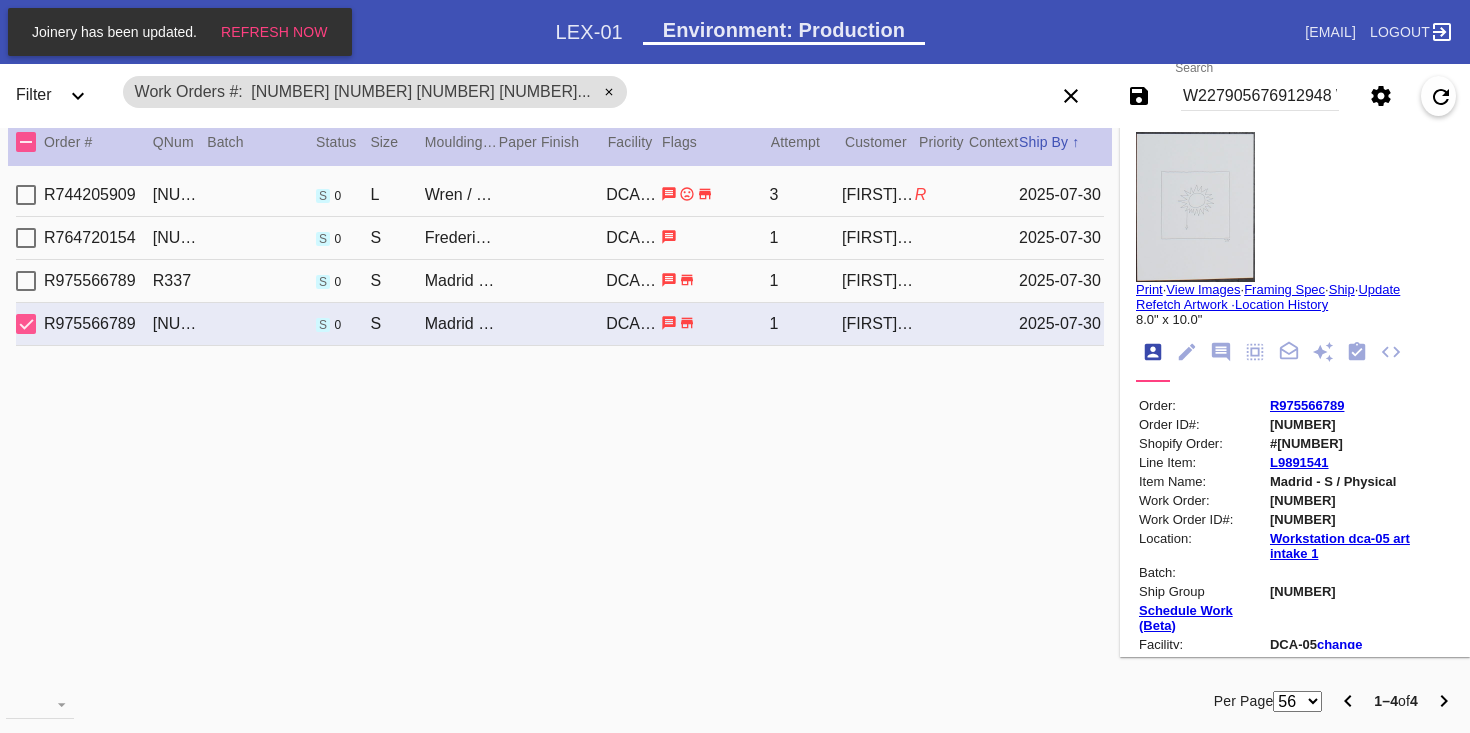 click on "Print" at bounding box center [1149, 289] 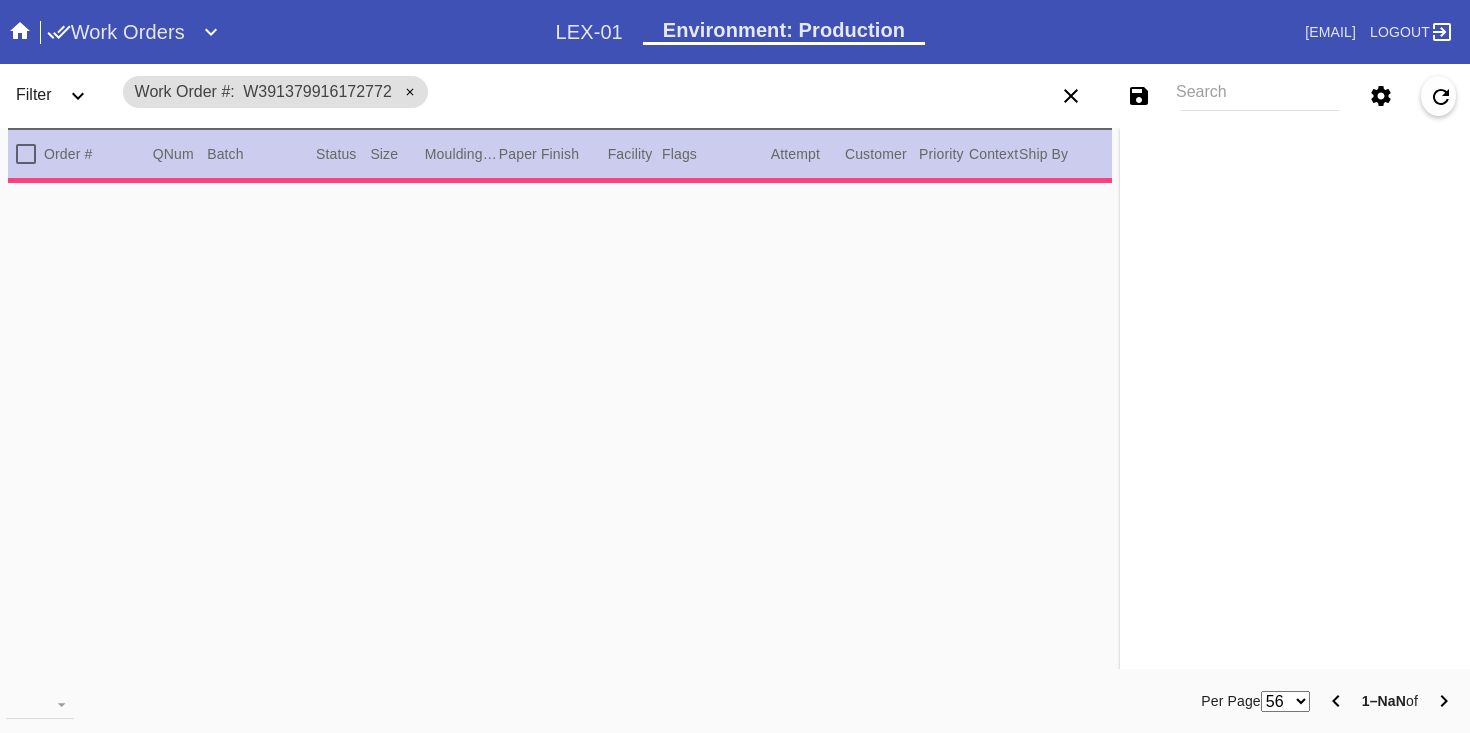 scroll, scrollTop: 0, scrollLeft: 0, axis: both 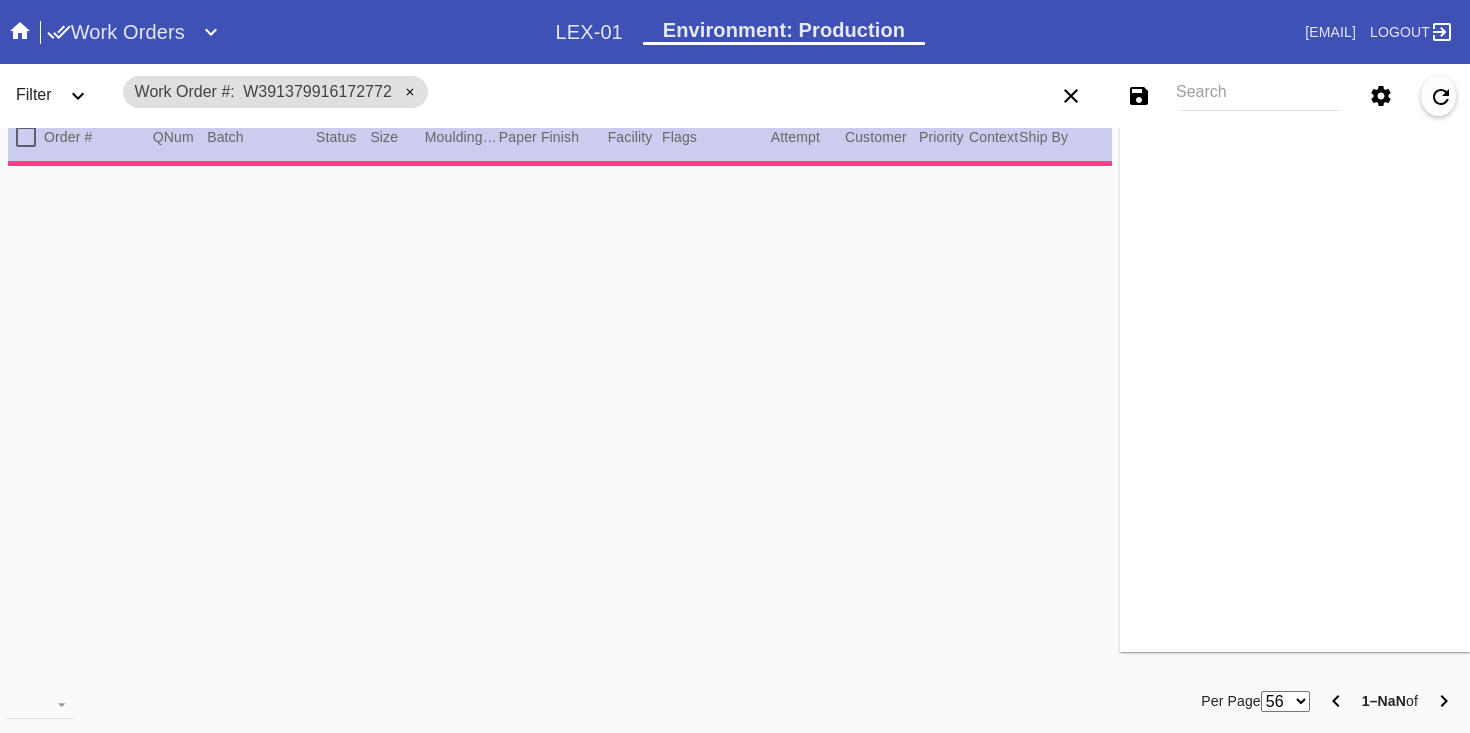 type on "1.5" 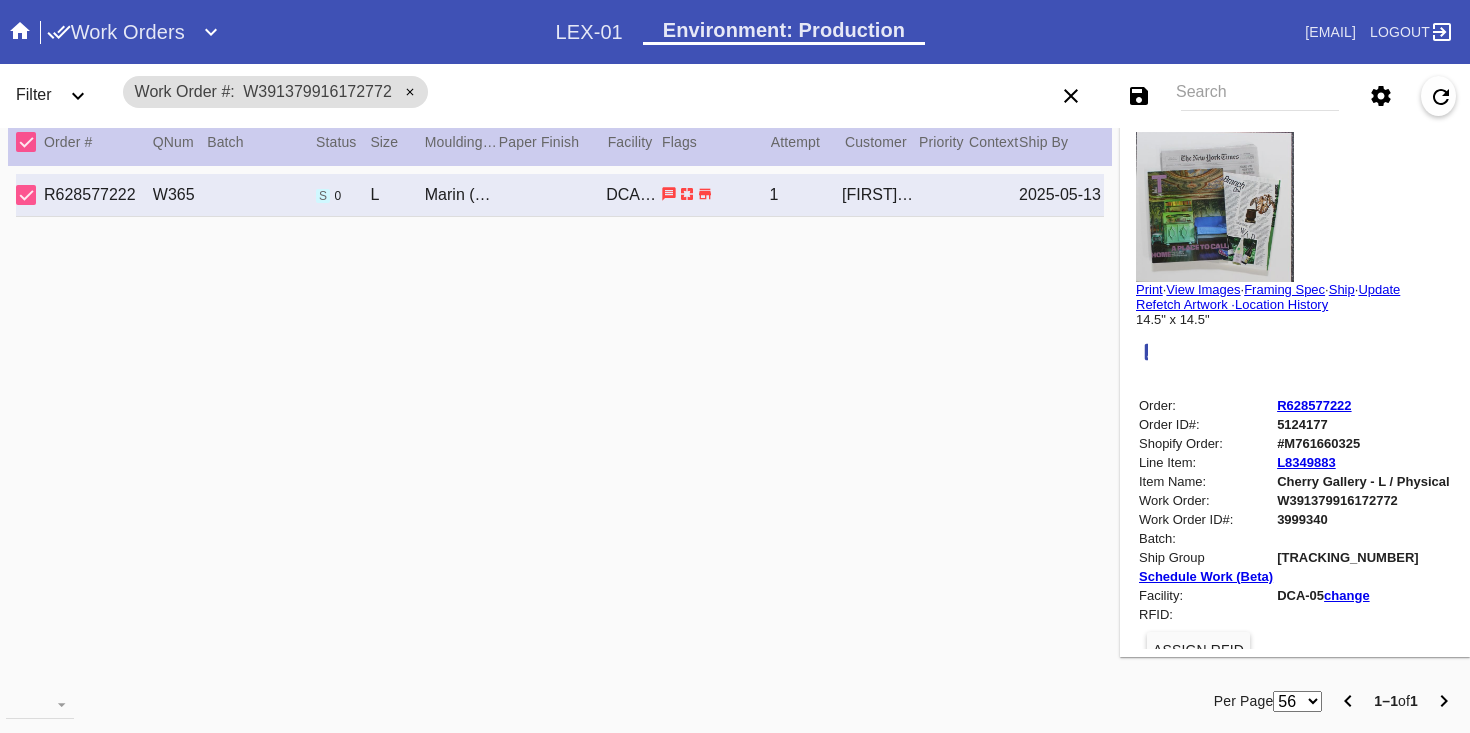 scroll, scrollTop: 12, scrollLeft: 0, axis: vertical 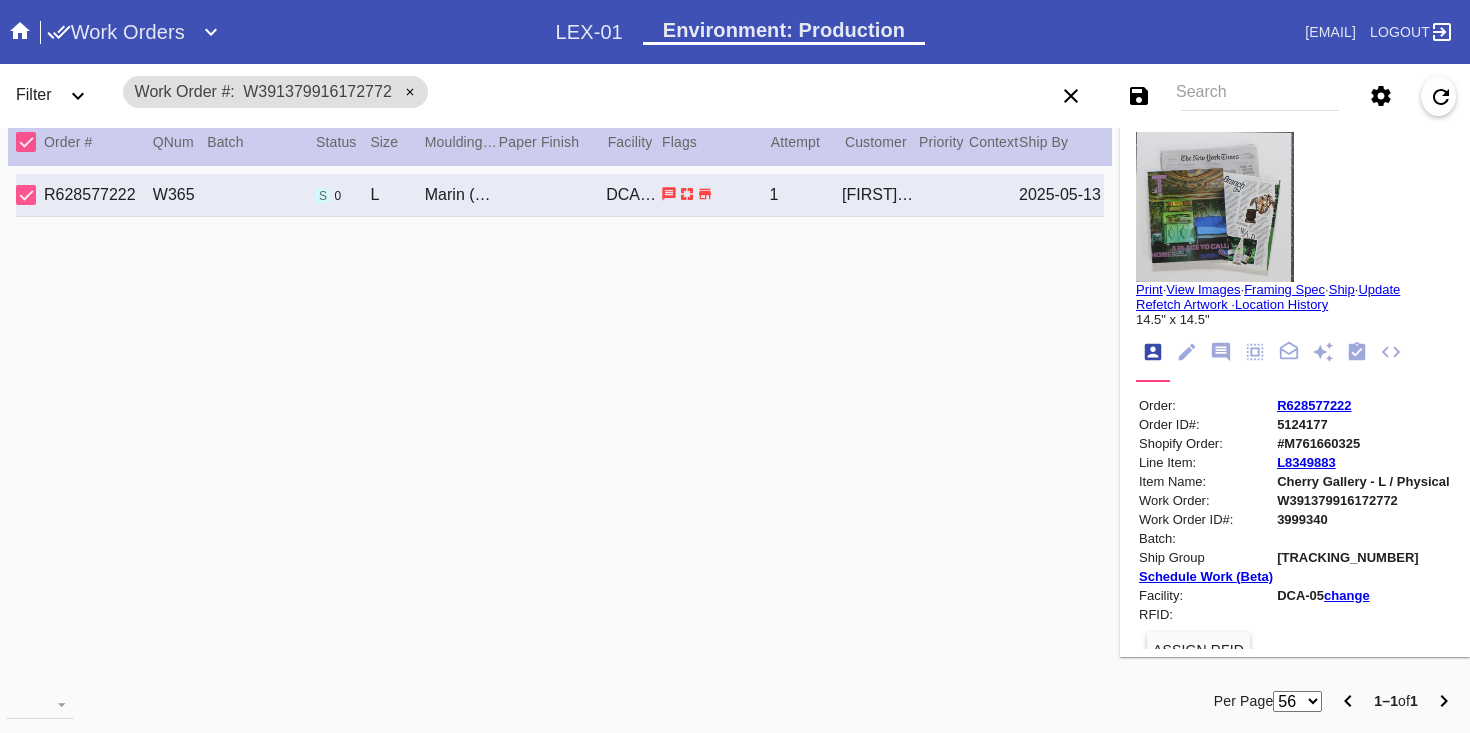 click on "Print" at bounding box center (1149, 289) 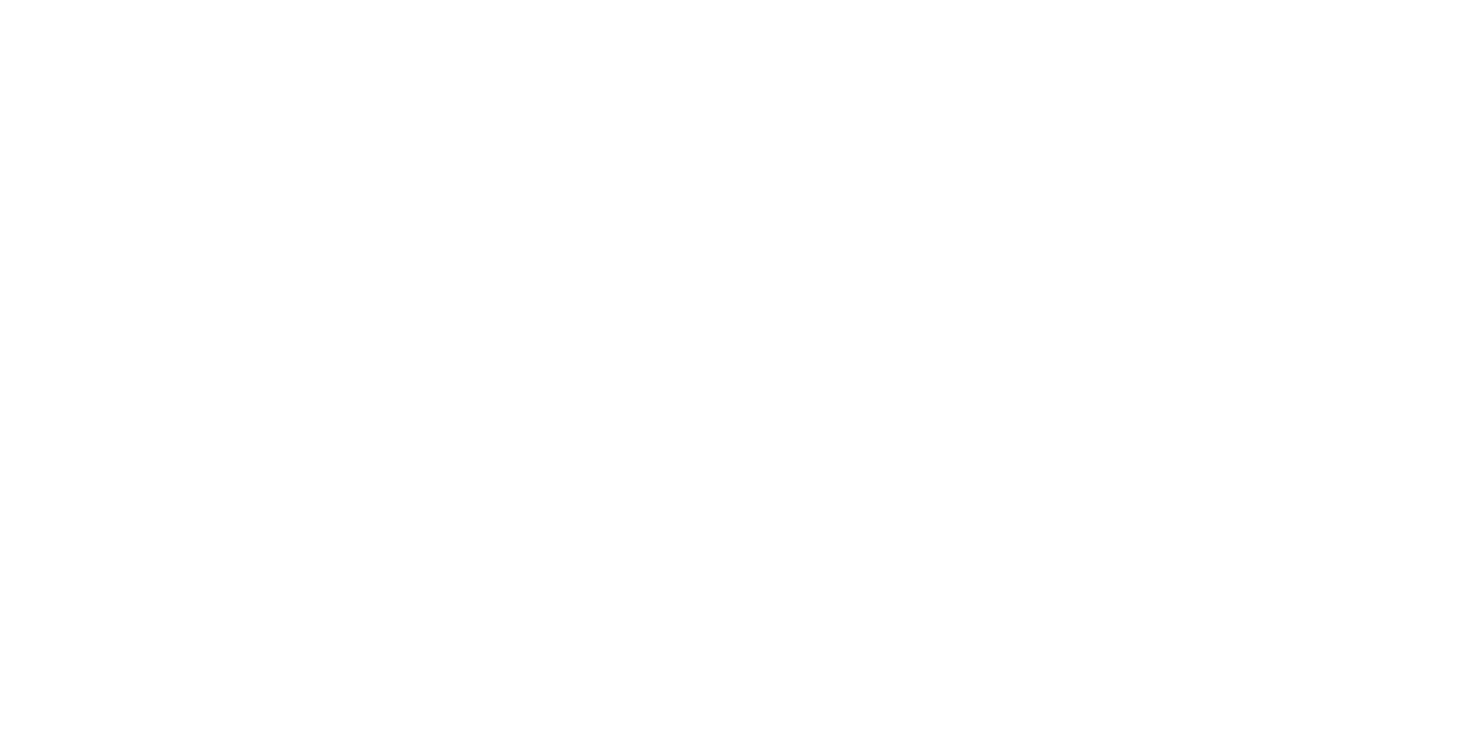 scroll, scrollTop: 0, scrollLeft: 0, axis: both 